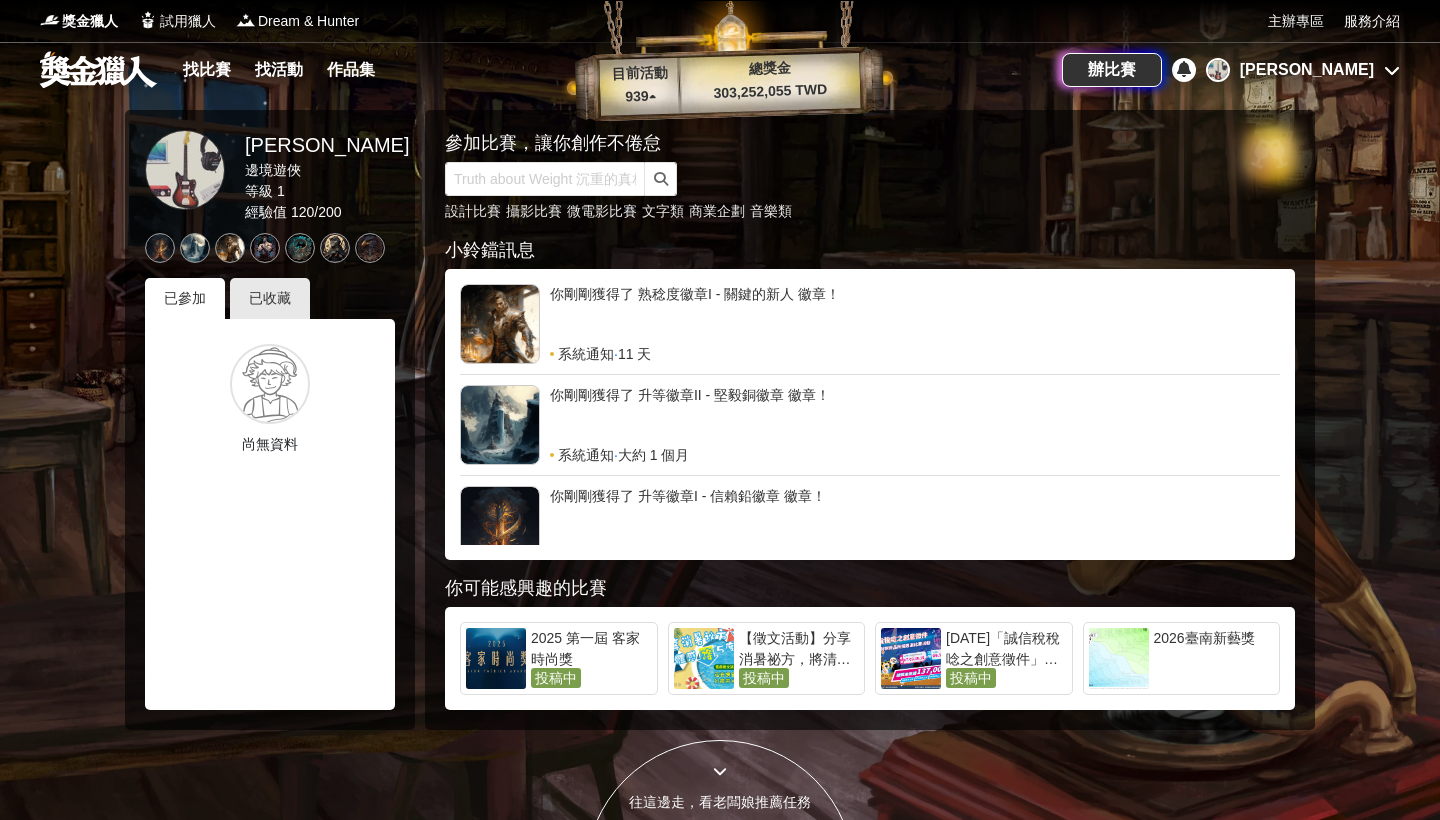 scroll, scrollTop: 0, scrollLeft: 0, axis: both 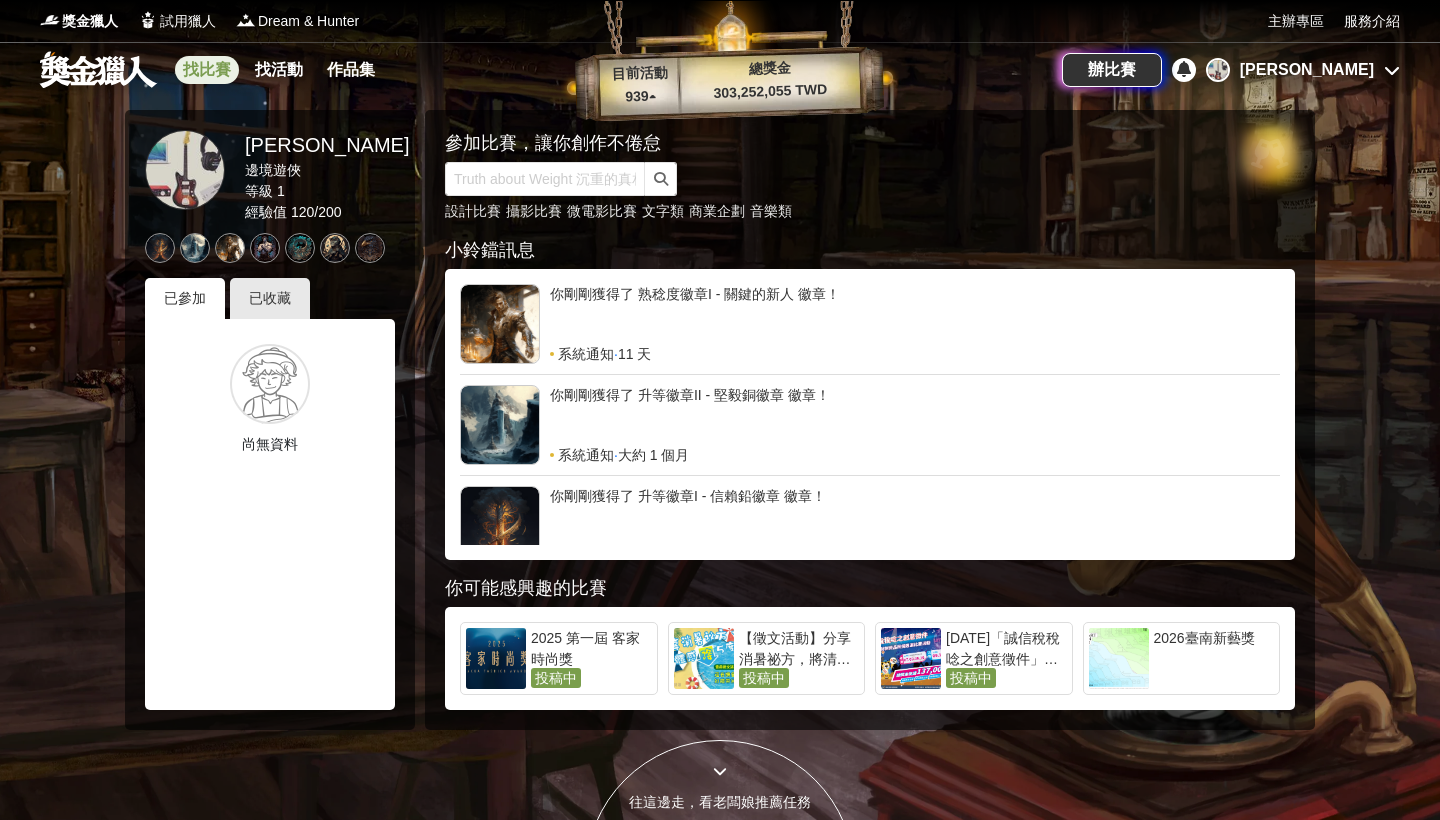 click on "找比賽" at bounding box center (207, 70) 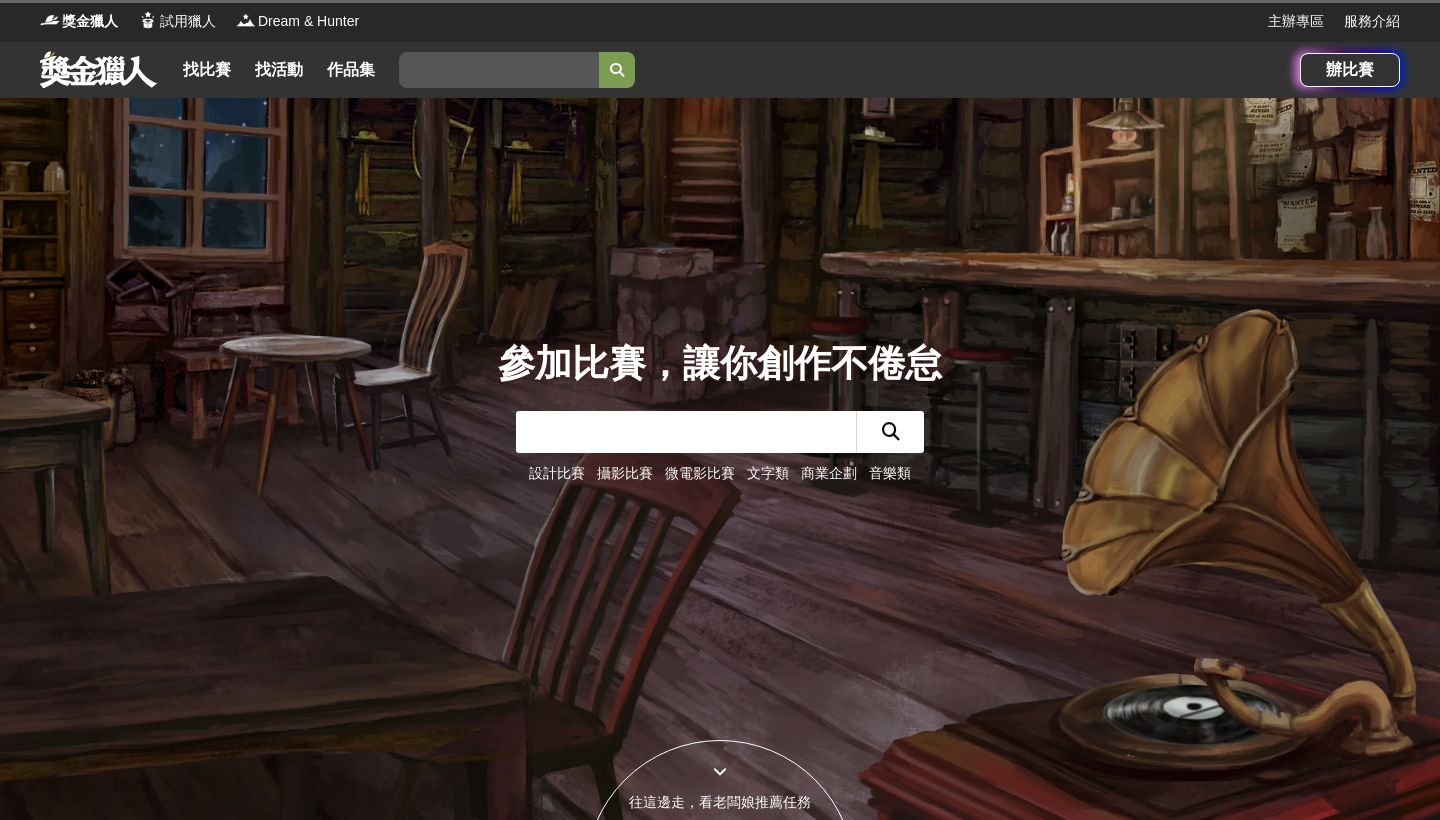 scroll, scrollTop: 0, scrollLeft: 0, axis: both 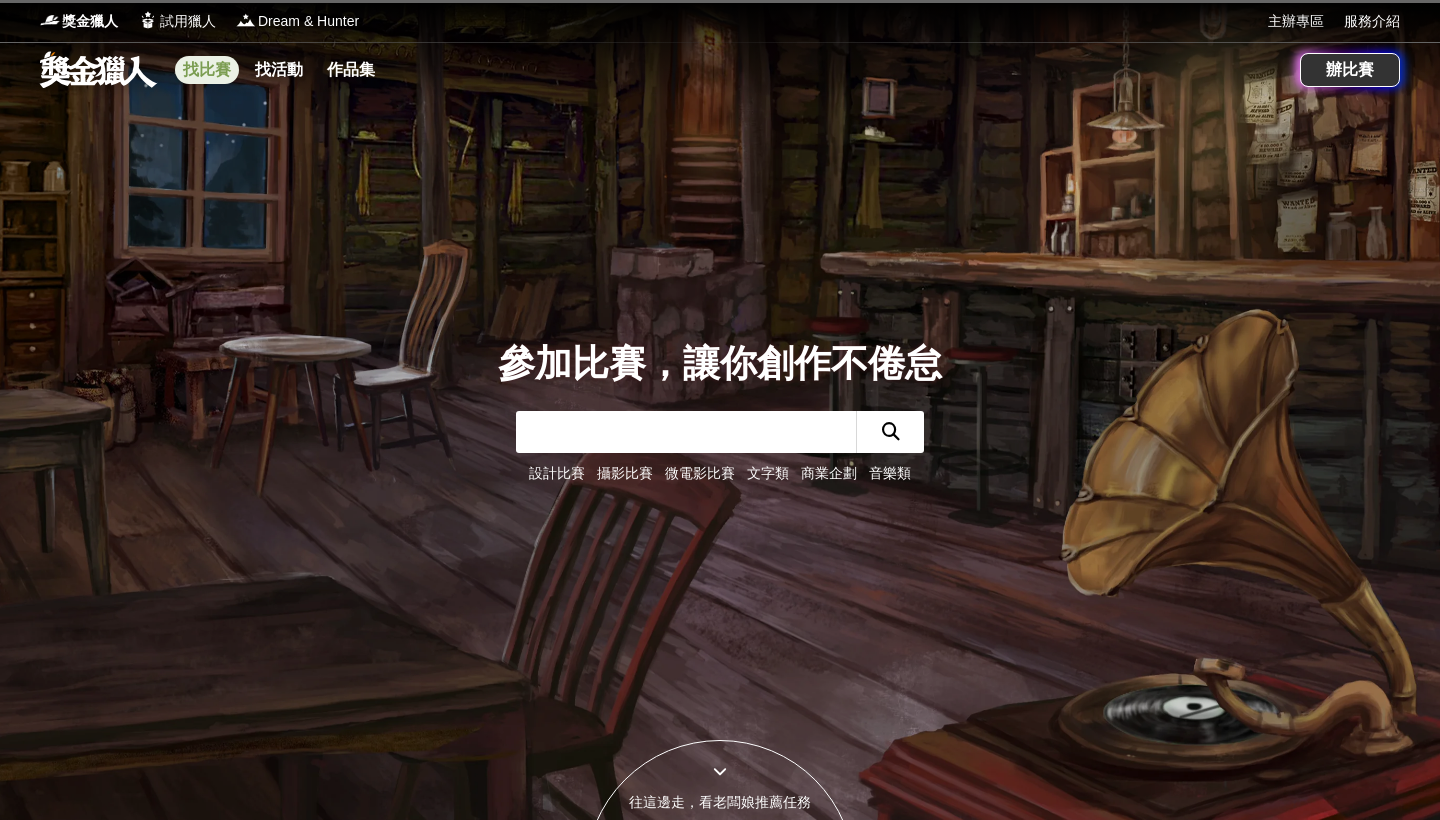 click on "找比賽" at bounding box center [207, 70] 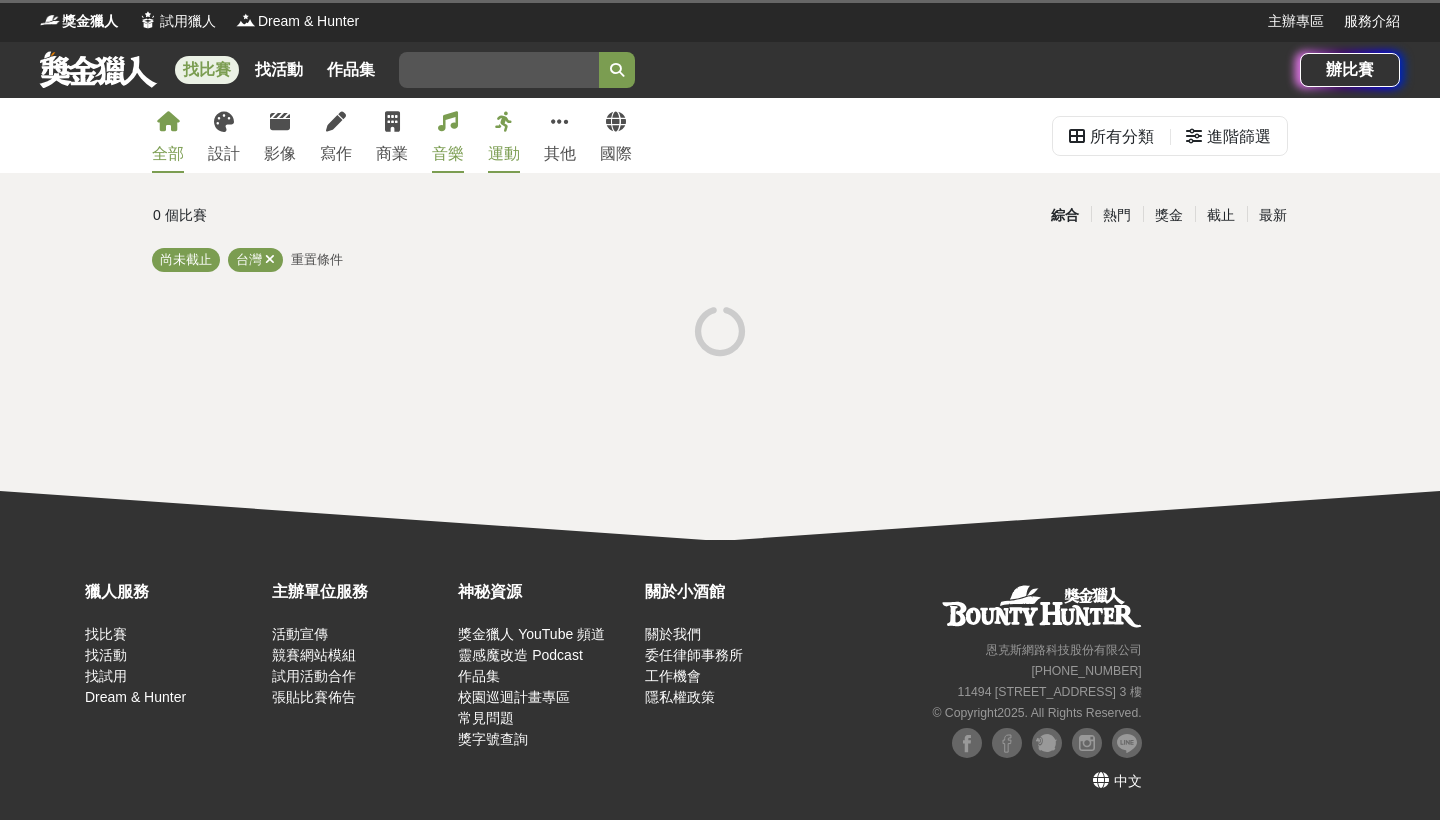 click on "音樂" at bounding box center [448, 154] 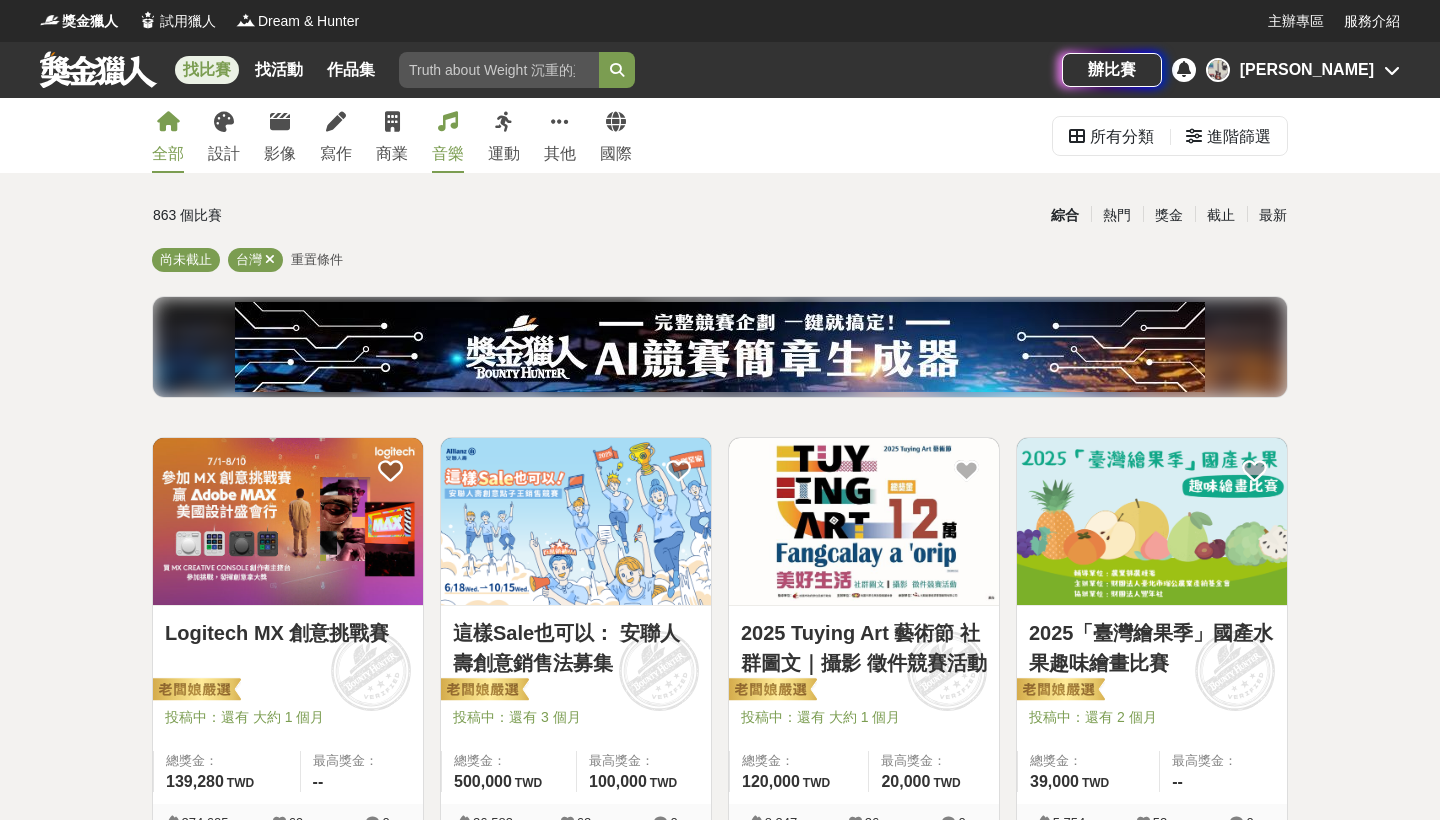click on "音樂" at bounding box center [448, 154] 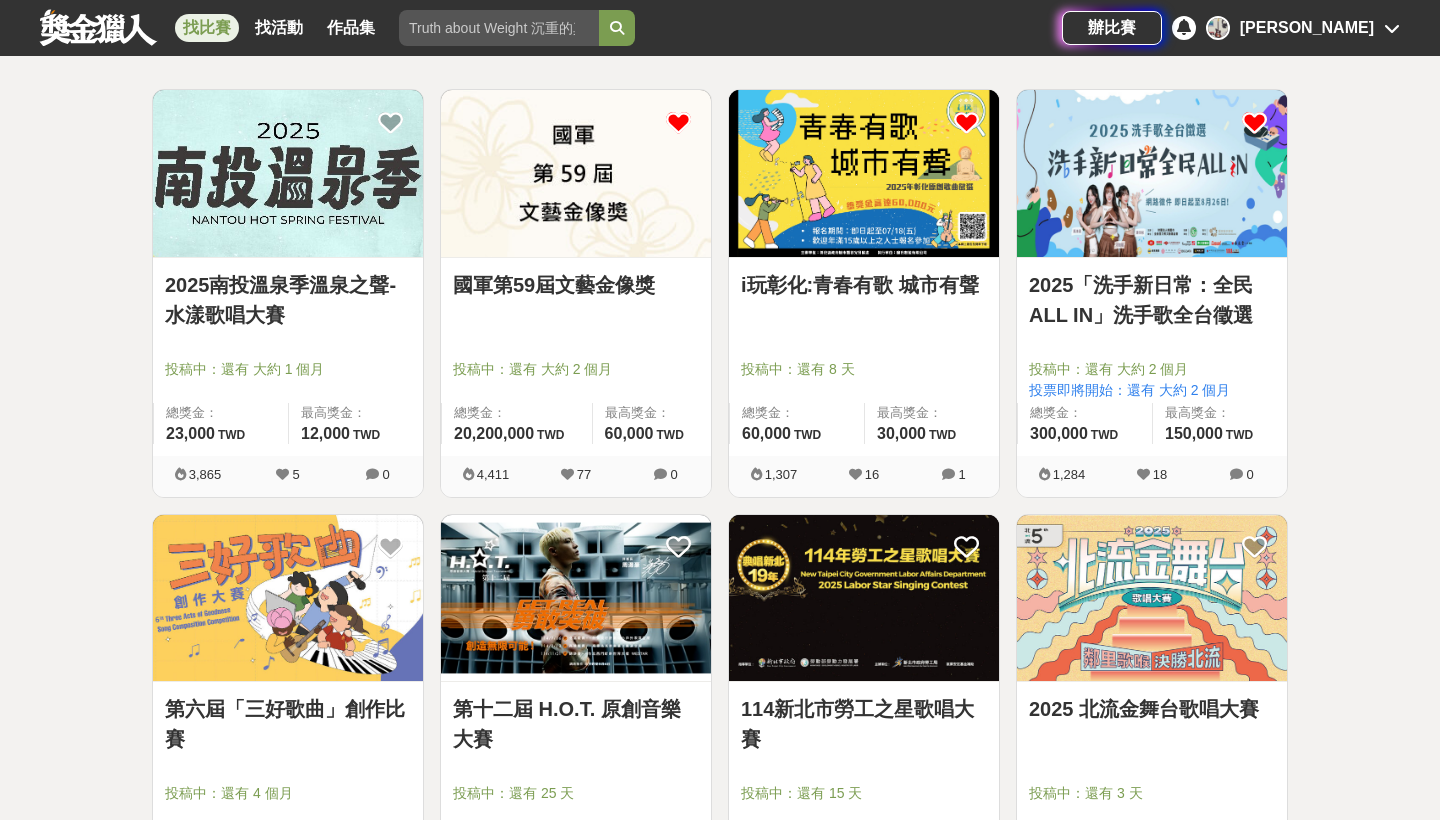 scroll, scrollTop: 433, scrollLeft: 0, axis: vertical 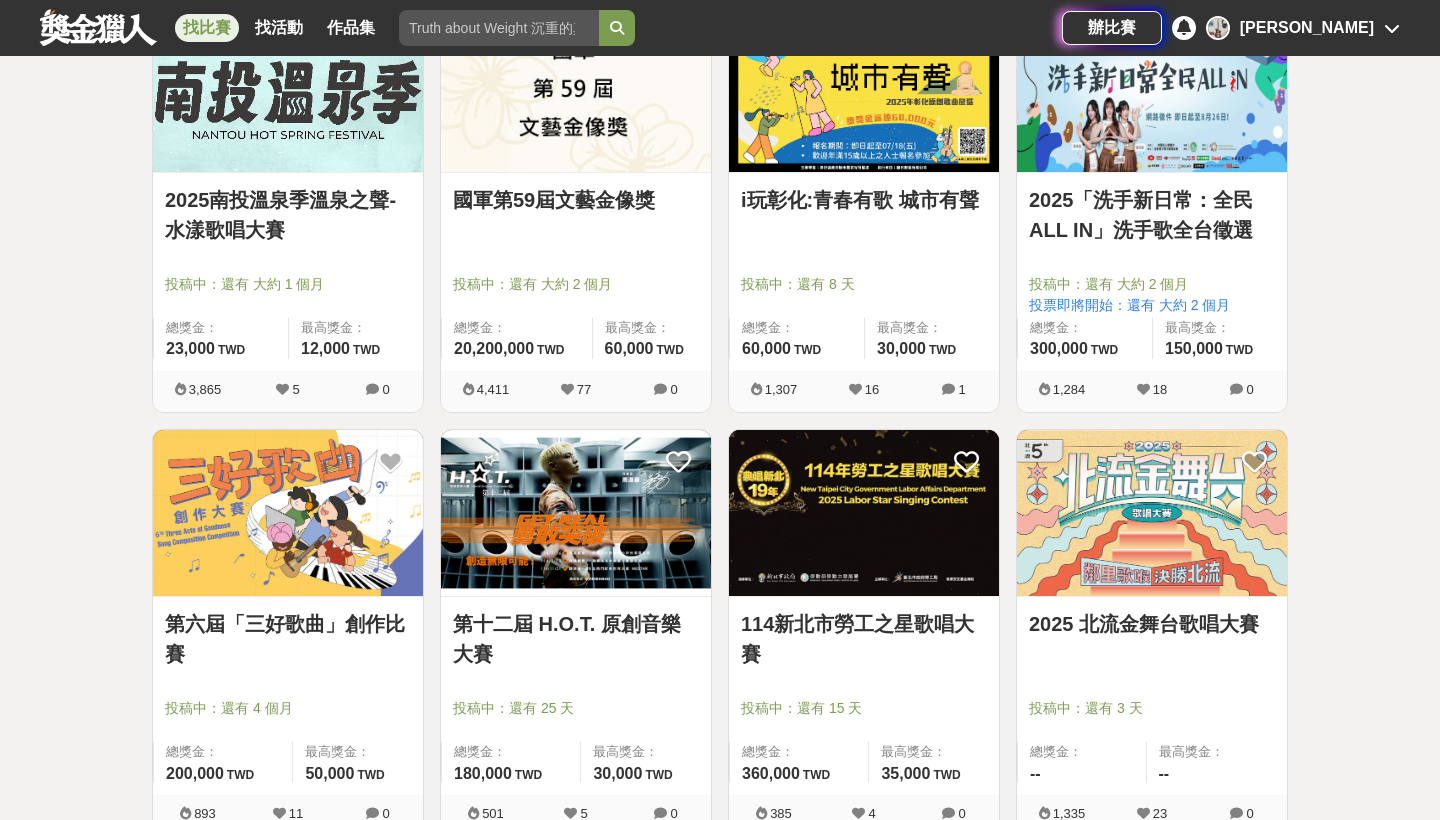 click at bounding box center [576, 513] 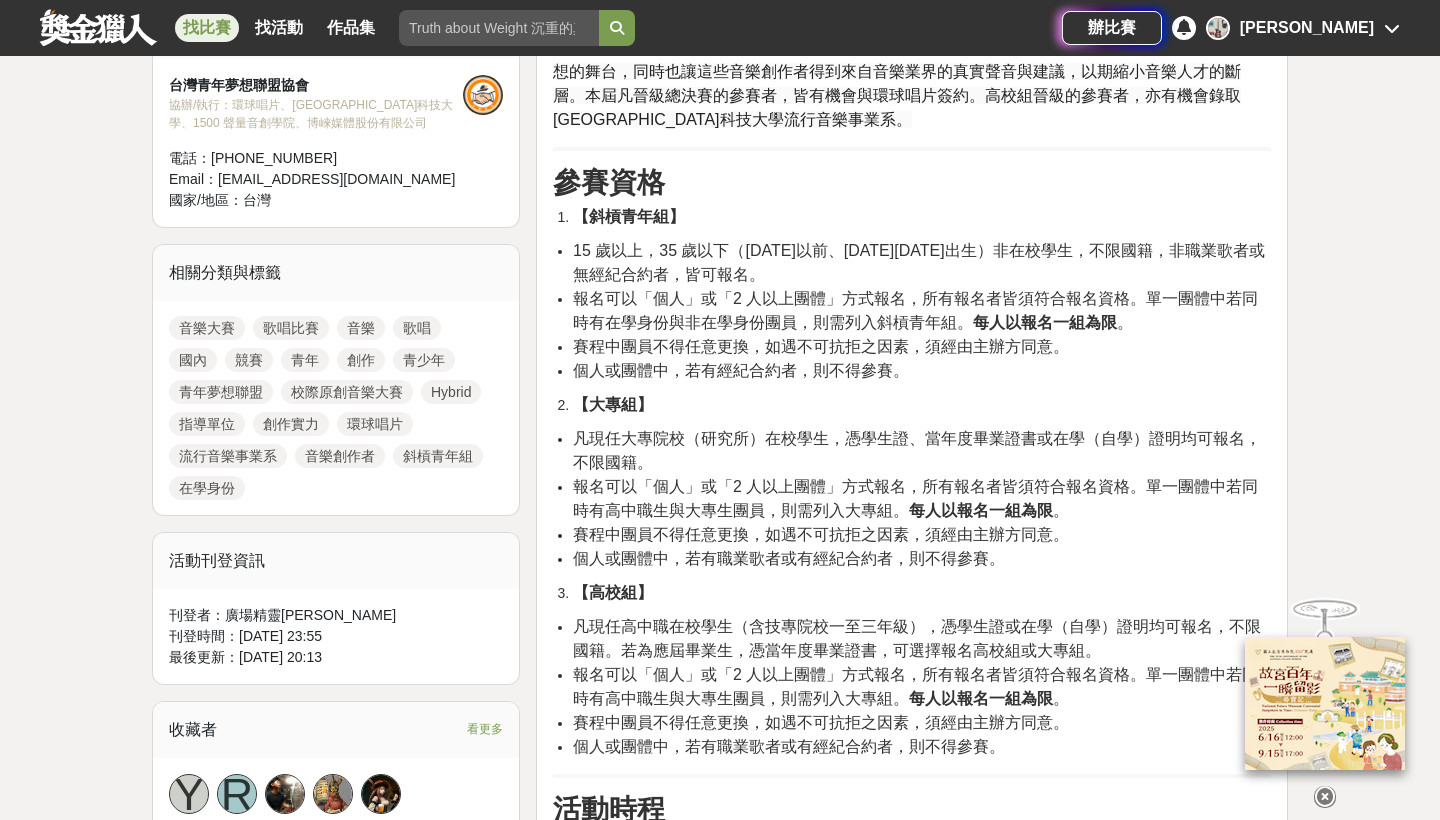 scroll, scrollTop: 695, scrollLeft: 0, axis: vertical 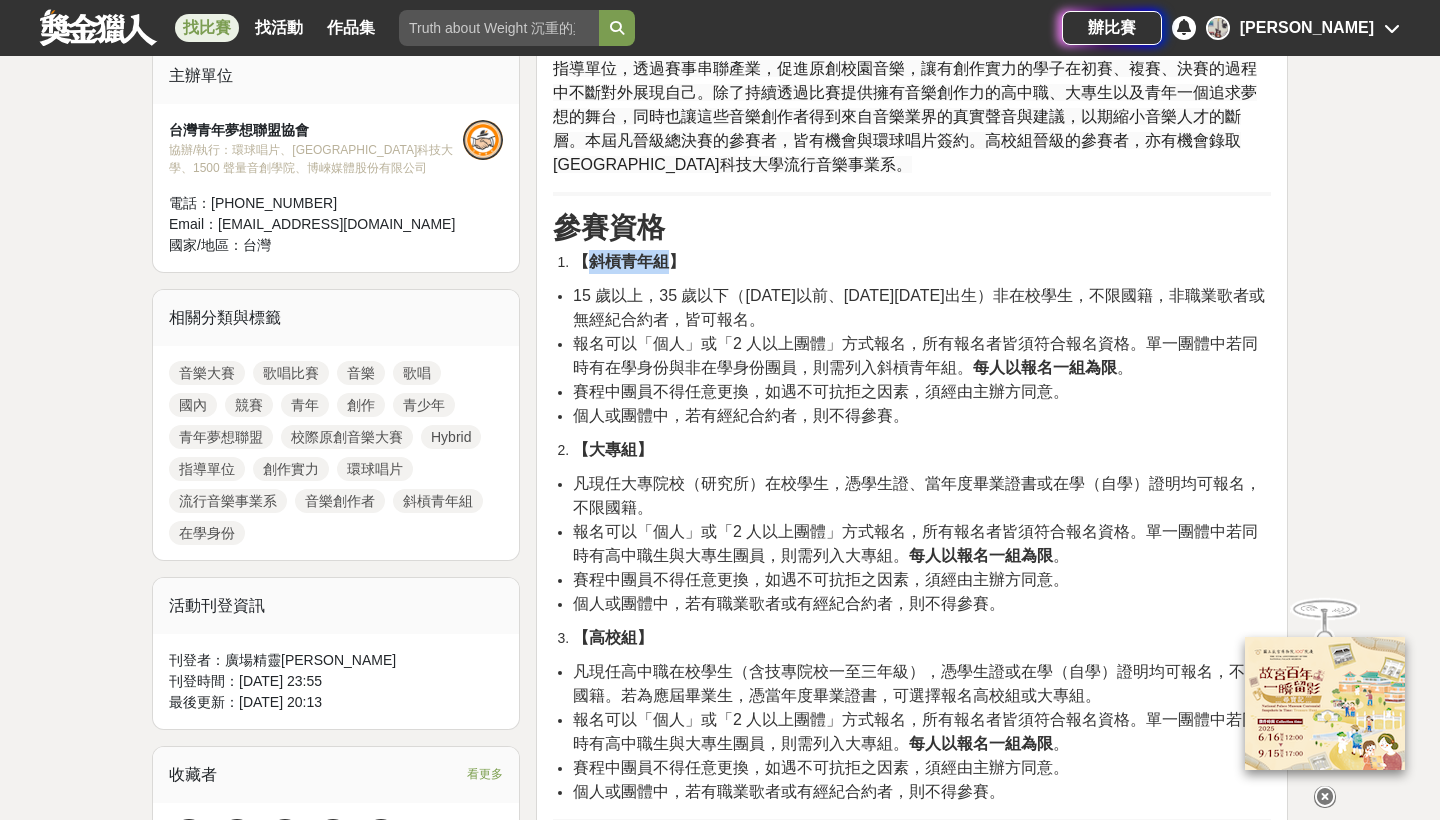 drag, startPoint x: 584, startPoint y: 255, endPoint x: 669, endPoint y: 262, distance: 85.28775 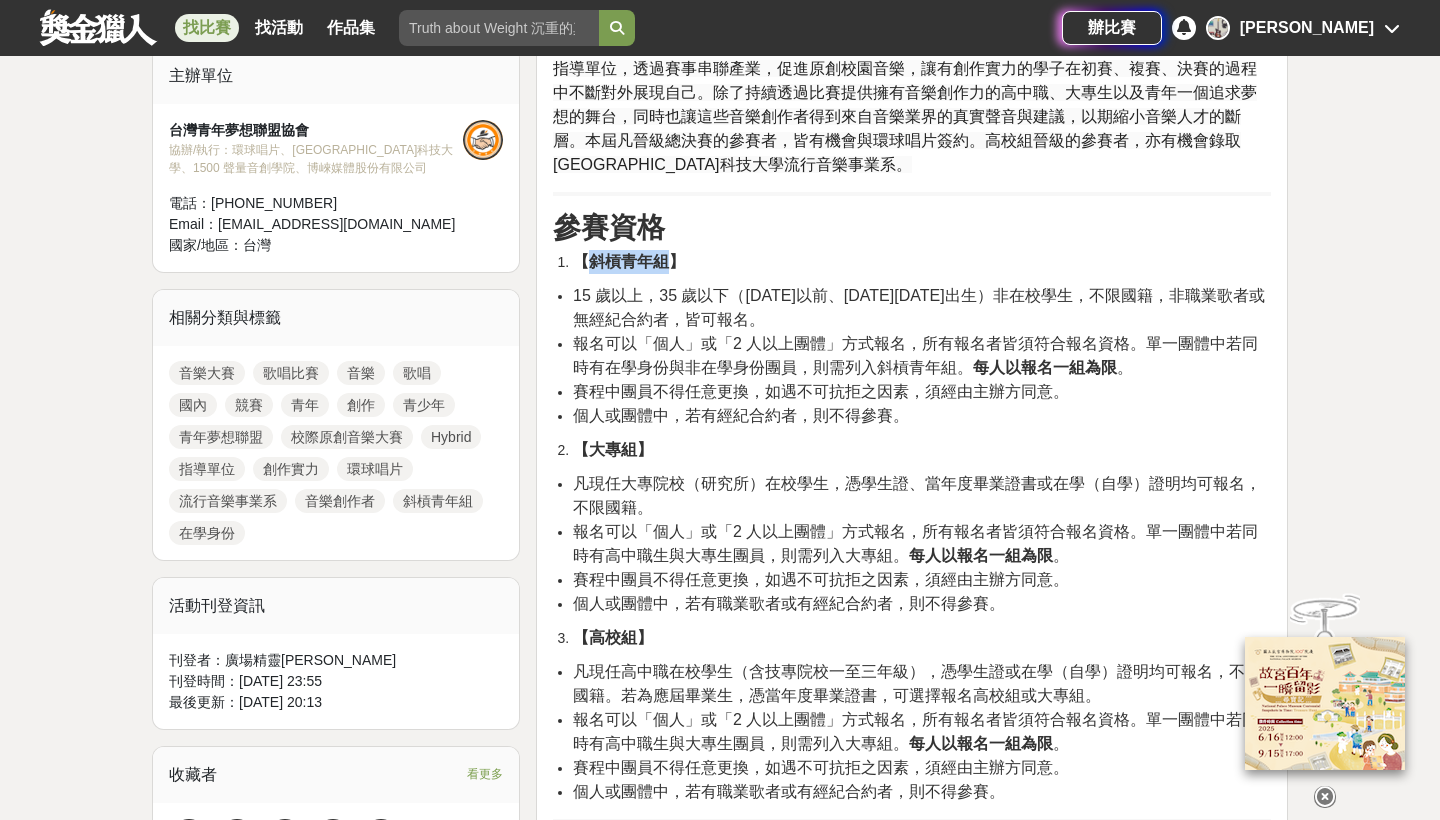 click on "【斜槓青年組】" at bounding box center [629, 261] 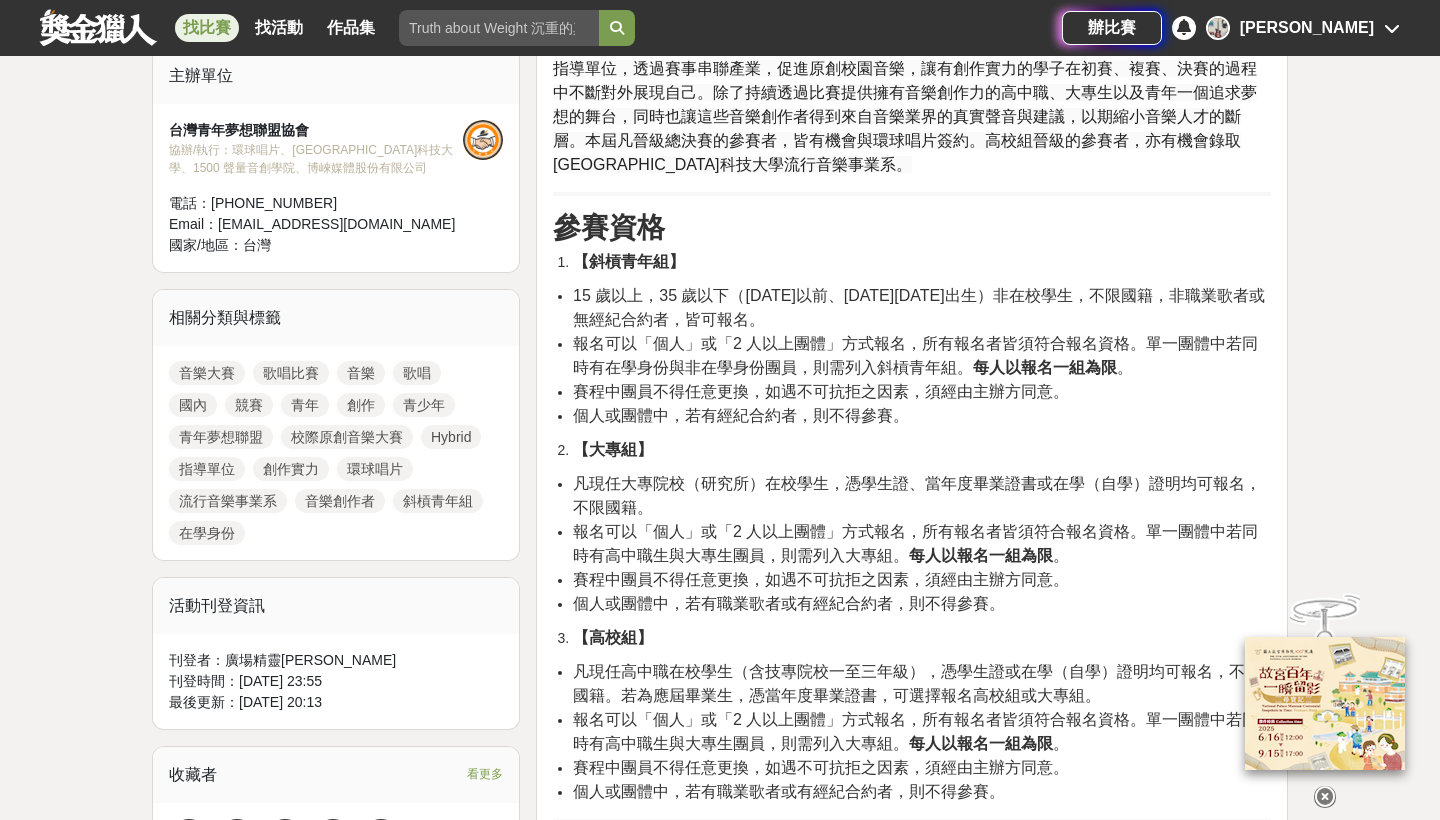 click on "活動簡介 台灣青年夢想聯盟協會自 2013 年起舉辦「H.O.T. 校際原創音樂大賽」至今，以 Hybrid 為概念，結合指導單位，透過賽事串聯產業，促進原創校園音樂，讓有創作實力的學子在初賽、複賽、決賽的過程中不斷對外展現自己。除了持續透過比賽提供擁有音樂創作力的高中職、大專生以及青年一個追求夢想的舞台，同時也讓這些音樂創作者得到來自音樂業界的真實聲音與建議，以期縮小音樂人才的斷層。本屆凡晉級總決賽的參賽者，皆有機會與環球唱片簽約。高校組晉級的參賽者，亦有機會錄取臺北城市科技大學流行音樂事業系。 參賽資格 【斜槓青年組】 15 歲以上，35 歲以下（2010 年 12 月 31 日以前、1990 年 1 月 1 日之後出生）非在校學生，不限國籍，非職業歌者或無經紀合約者，皆可報名。 每人以報名一組為限 。 個人或團體中，若有經紀合約者，則不得參賽。" at bounding box center [912, 1804] 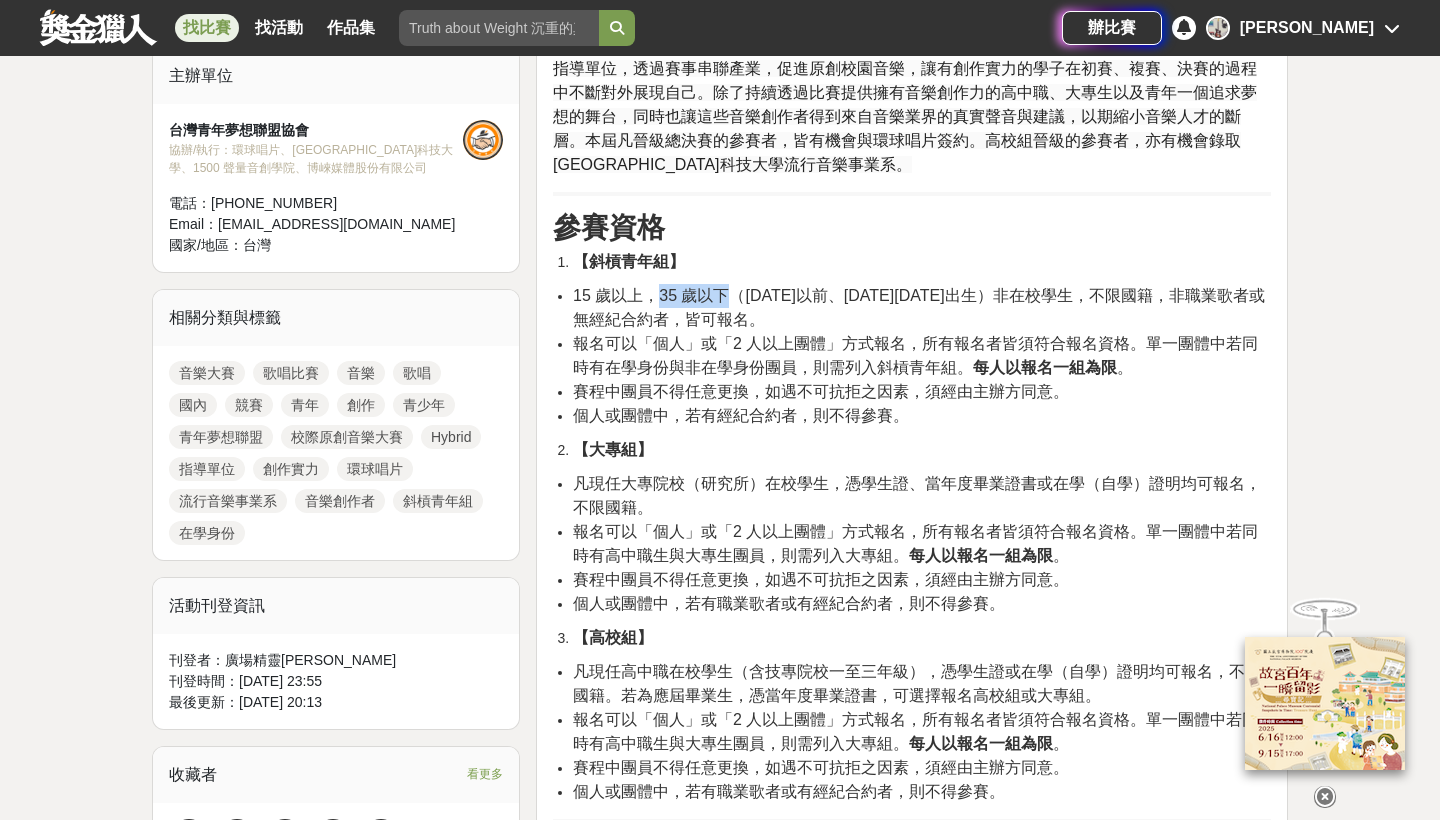 drag, startPoint x: 652, startPoint y: 290, endPoint x: 730, endPoint y: 286, distance: 78.10249 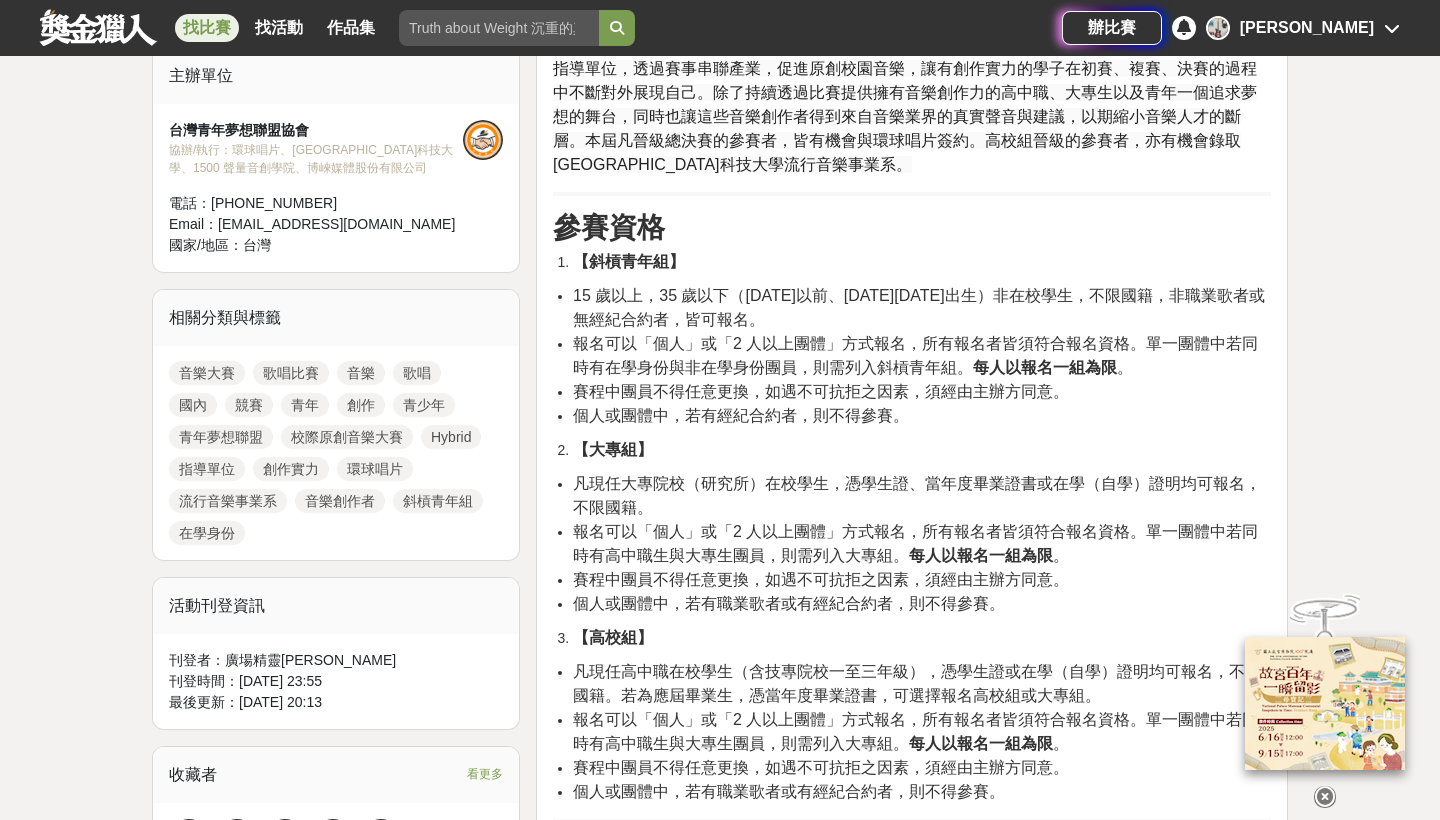 click on "【斜槓青年組】" at bounding box center [922, 262] 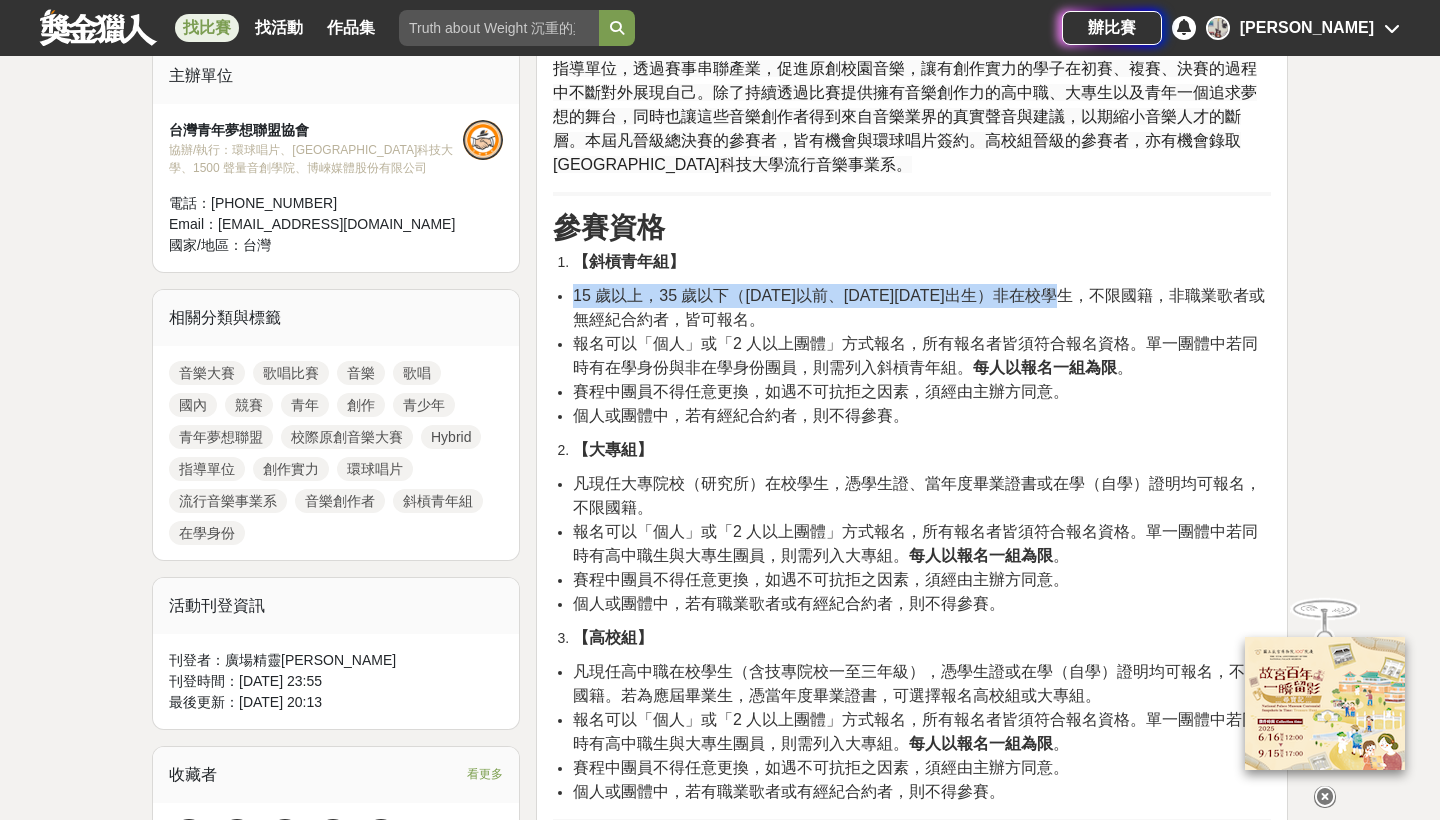 drag, startPoint x: 1014, startPoint y: 293, endPoint x: 1116, endPoint y: 278, distance: 103.09704 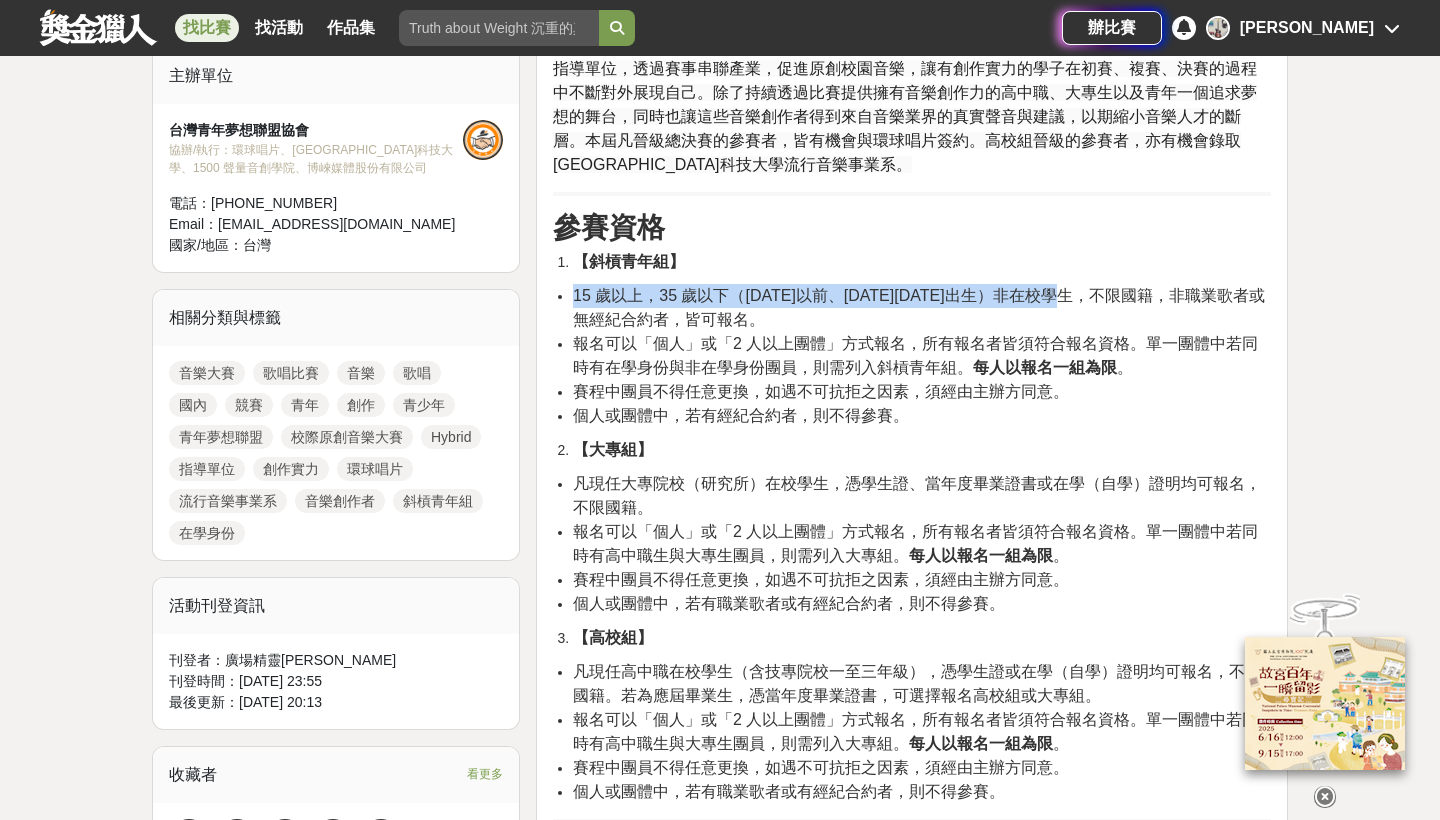 click on "活動簡介 台灣青年夢想聯盟協會自 2013 年起舉辦「H.O.T. 校際原創音樂大賽」至今，以 Hybrid 為概念，結合指導單位，透過賽事串聯產業，促進原創校園音樂，讓有創作實力的學子在初賽、複賽、決賽的過程中不斷對外展現自己。除了持續透過比賽提供擁有音樂創作力的高中職、大專生以及青年一個追求夢想的舞台，同時也讓這些音樂創作者得到來自音樂業界的真實聲音與建議，以期縮小音樂人才的斷層。本屆凡晉級總決賽的參賽者，皆有機會與環球唱片簽約。高校組晉級的參賽者，亦有機會錄取臺北城市科技大學流行音樂事業系。 參賽資格 【斜槓青年組】 15 歲以上，35 歲以下（2010 年 12 月 31 日以前、1990 年 1 月 1 日之後出生）非在校學生，不限國籍，非職業歌者或無經紀合約者，皆可報名。 每人以報名一組為限 。 個人或團體中，若有經紀合約者，則不得參賽。" at bounding box center (912, 1804) 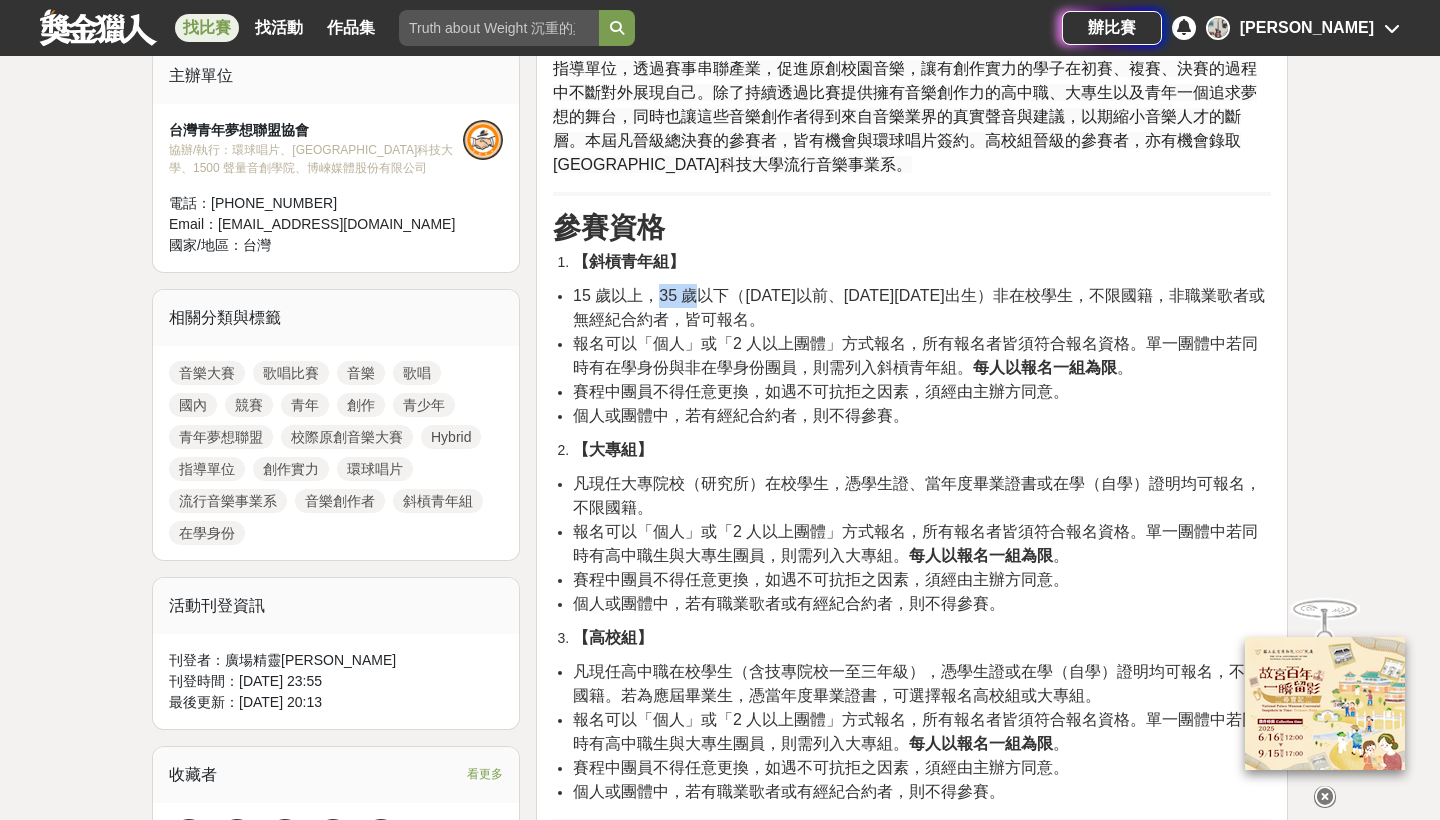 drag, startPoint x: 661, startPoint y: 290, endPoint x: 701, endPoint y: 290, distance: 40 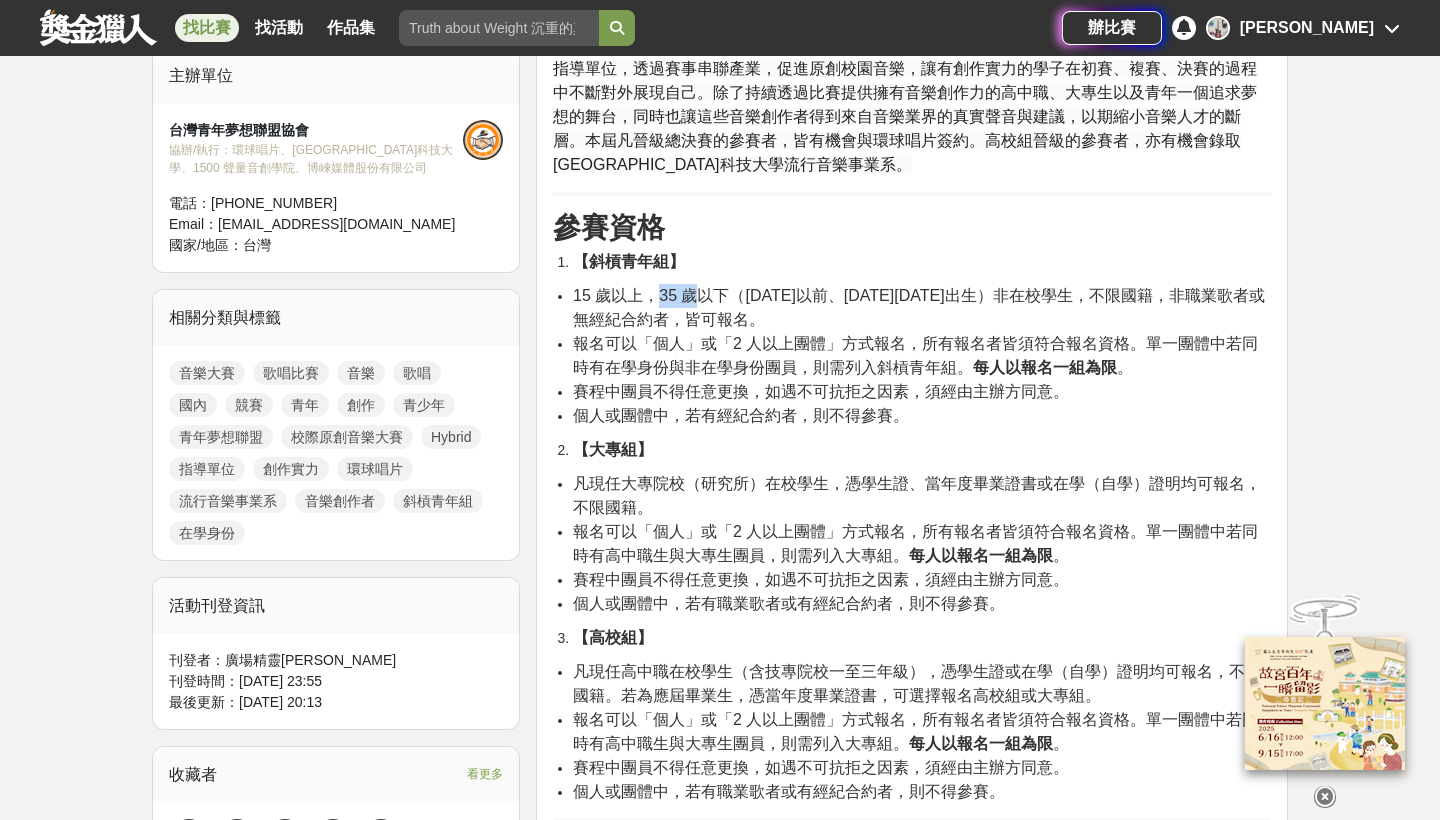 click on "15 歲以上，35 歲以下（2010 年 12 月 31 日以前、1990 年 1 月 1 日之後出生）非在校學生，不限國籍，非職業歌者或無經紀合約者，皆可報名。" at bounding box center [919, 307] 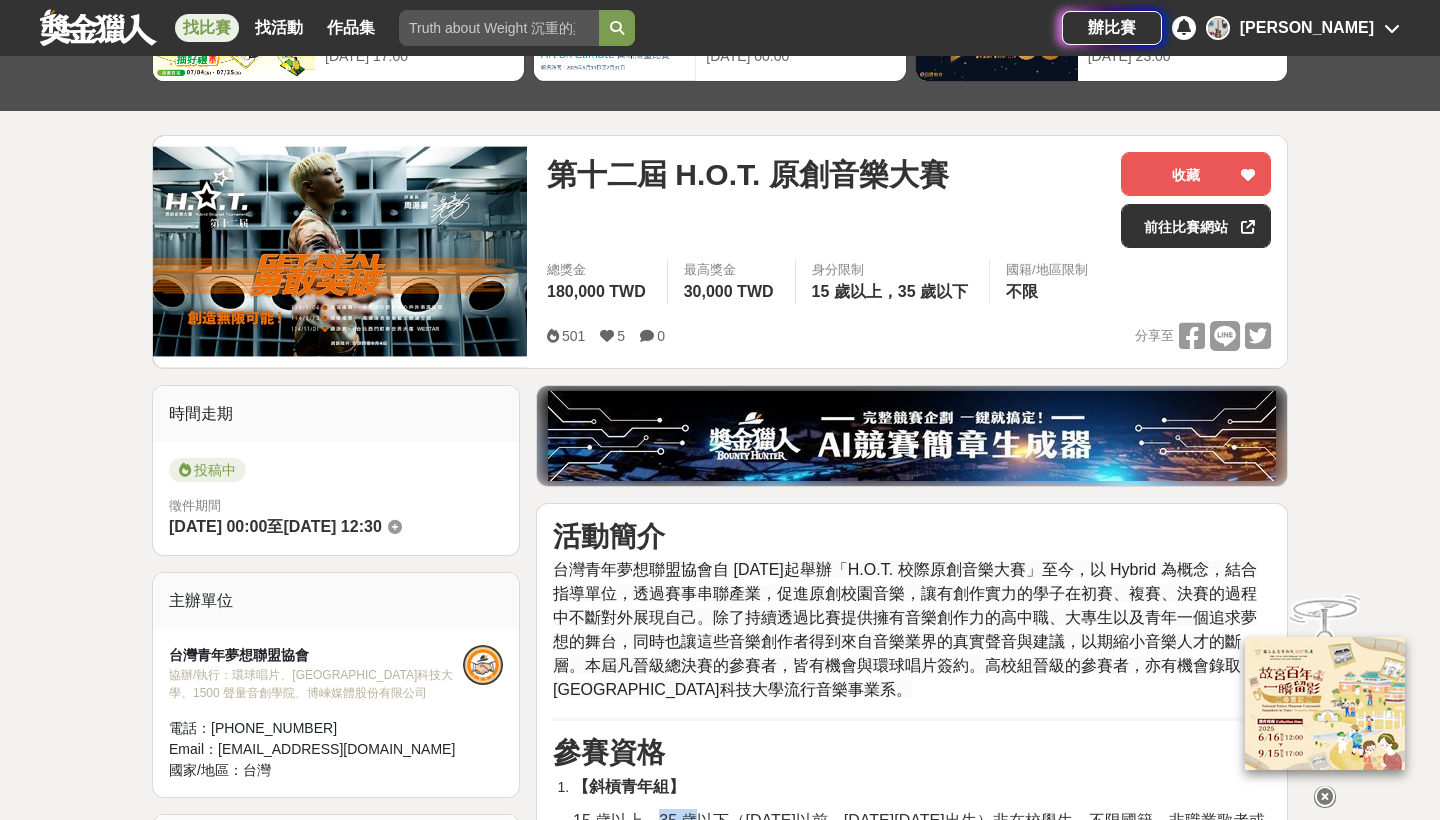 scroll, scrollTop: 652, scrollLeft: 0, axis: vertical 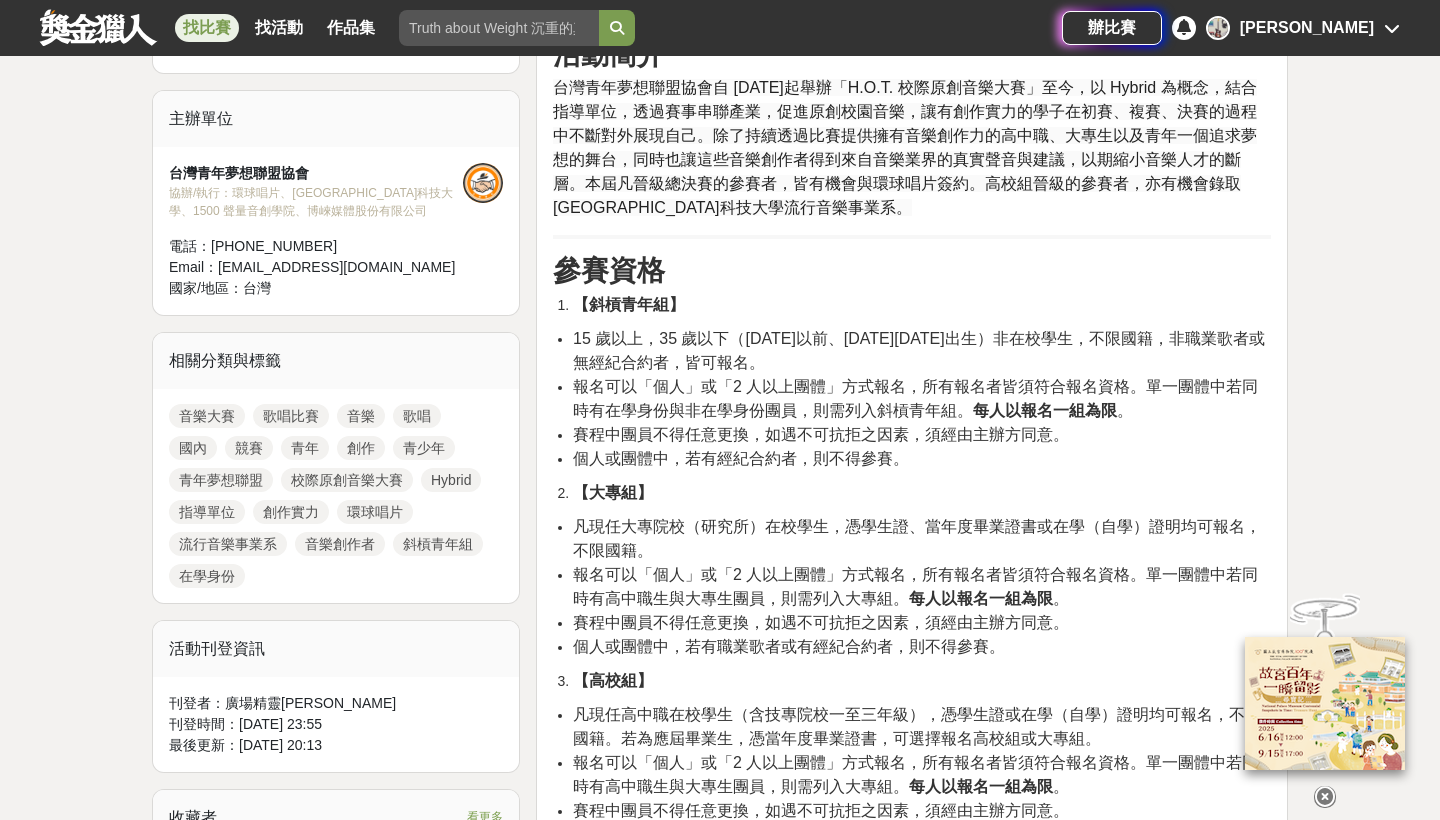 click on "報名可以「個人」或「2 人以上團體」方式報名，所有報名者皆須符合報名資格。單一團體中若同時有在學身份與非在學身份團員，則需列入斜槓青年組。 每人以報名一組為限 。" at bounding box center (915, 398) 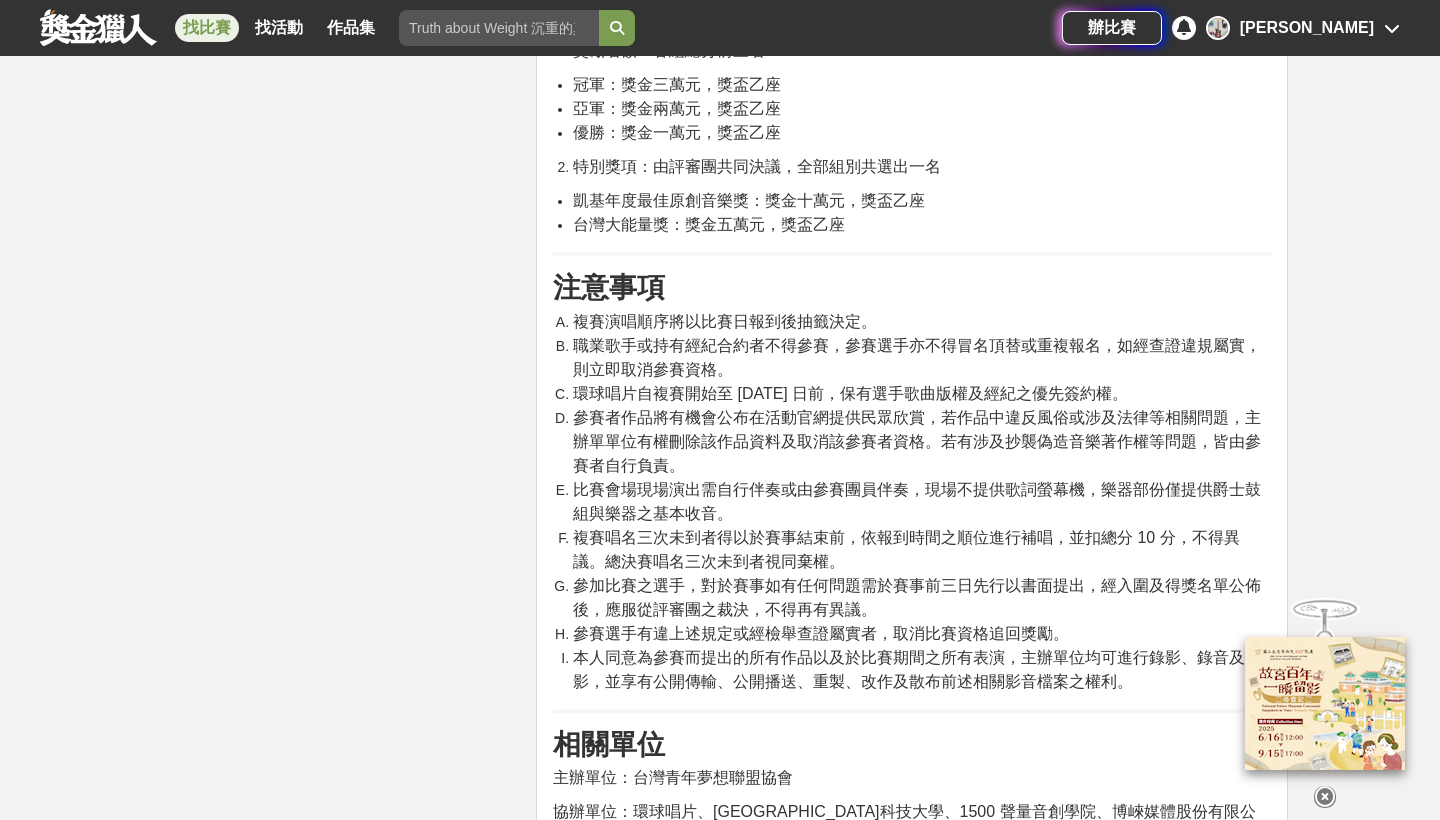 scroll, scrollTop: 3016, scrollLeft: 0, axis: vertical 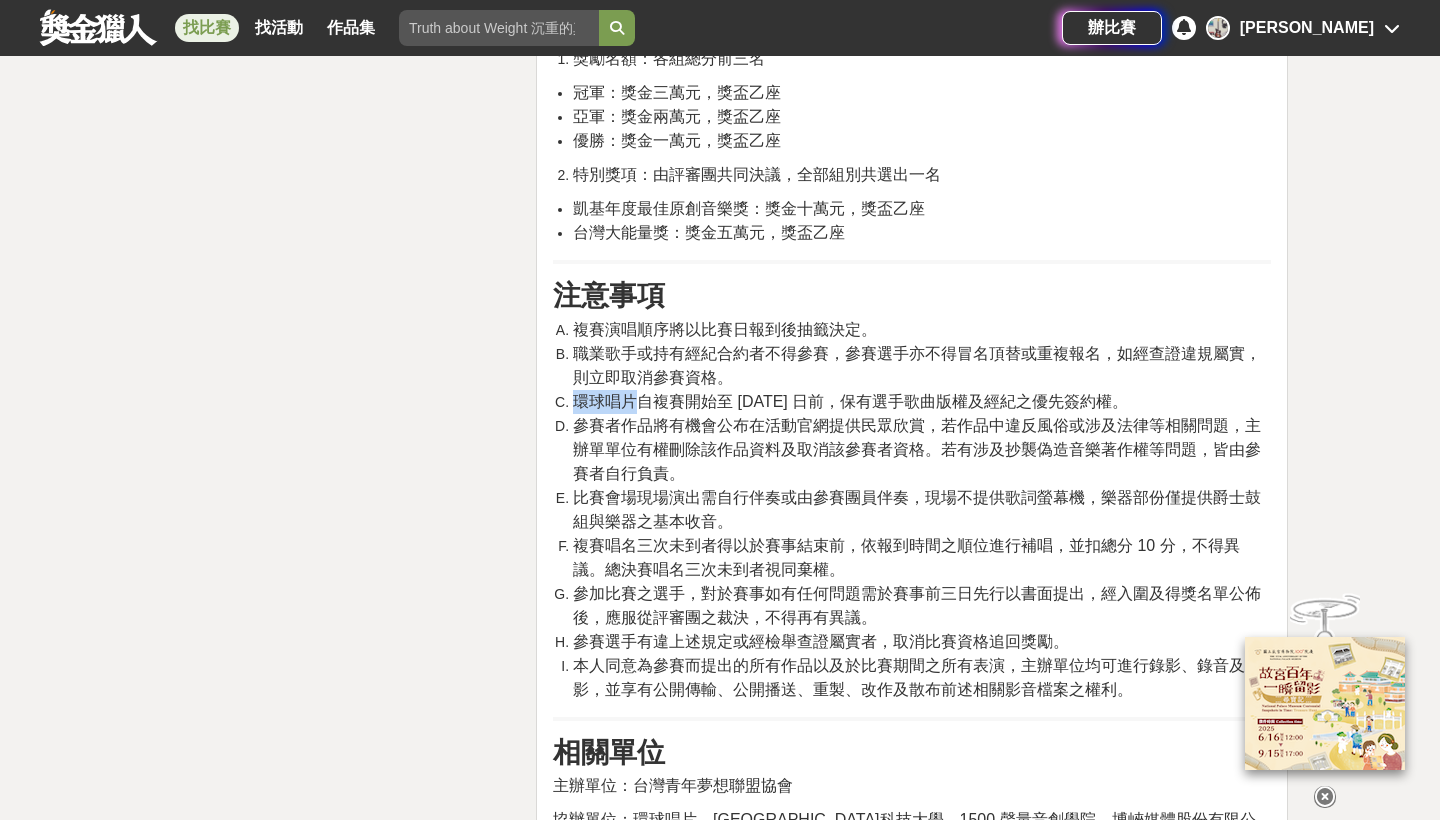 drag, startPoint x: 574, startPoint y: 393, endPoint x: 630, endPoint y: 392, distance: 56.008926 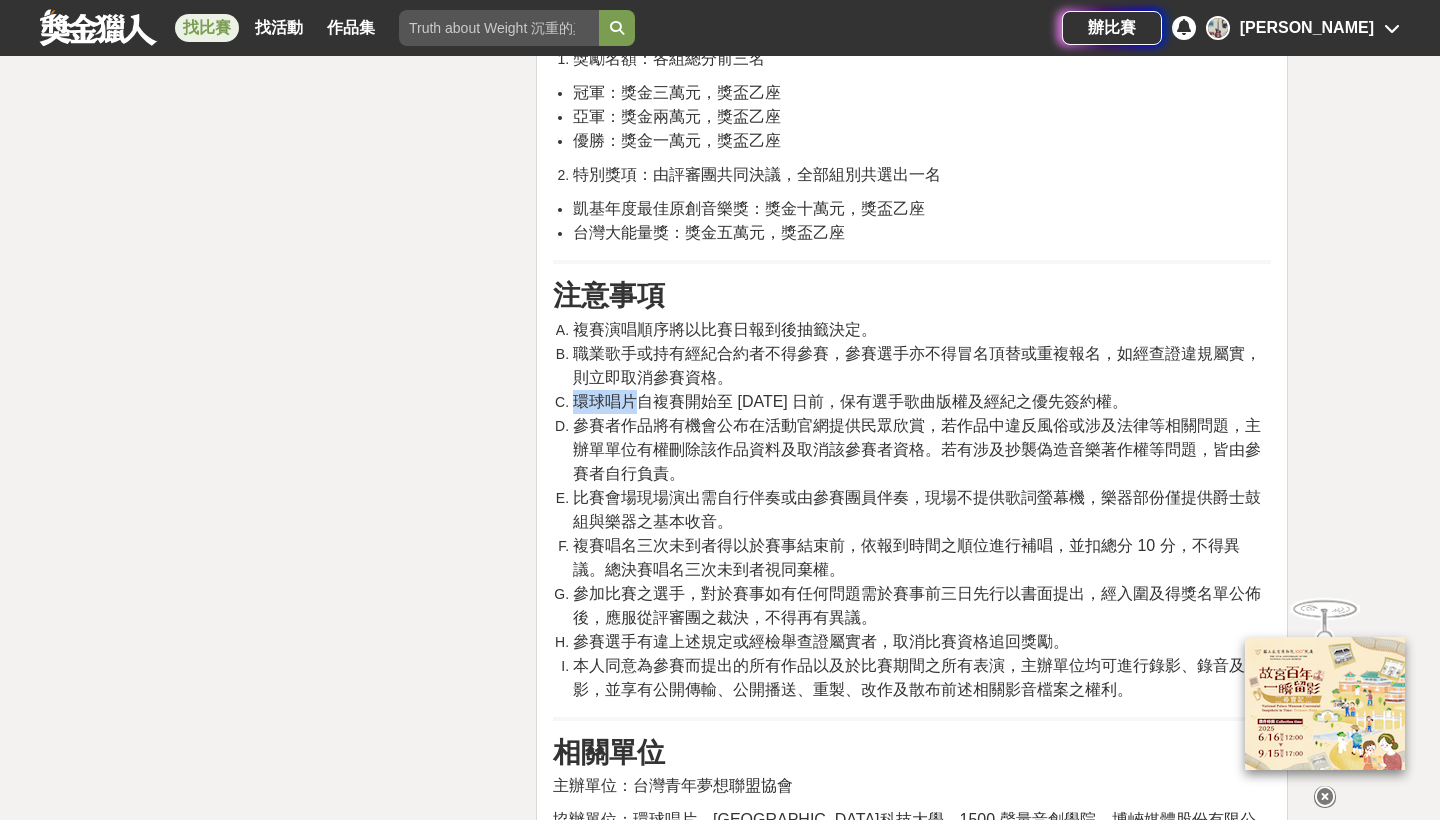 click on "環球唱片自複賽開始至 2025 年 12 月 31 日前，保有選手歌曲版權及經紀之優先簽約權。" at bounding box center [850, 401] 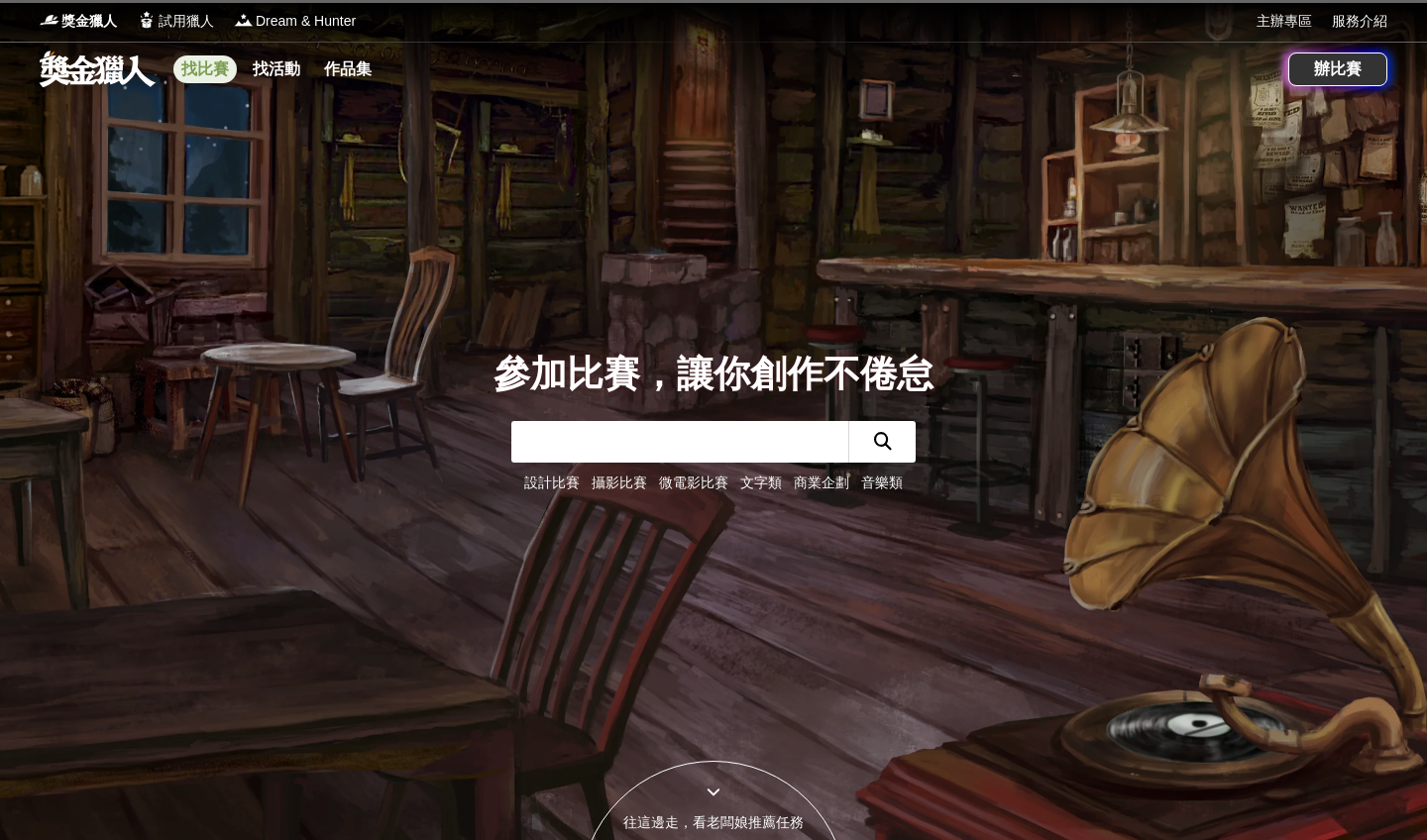 scroll, scrollTop: 0, scrollLeft: 0, axis: both 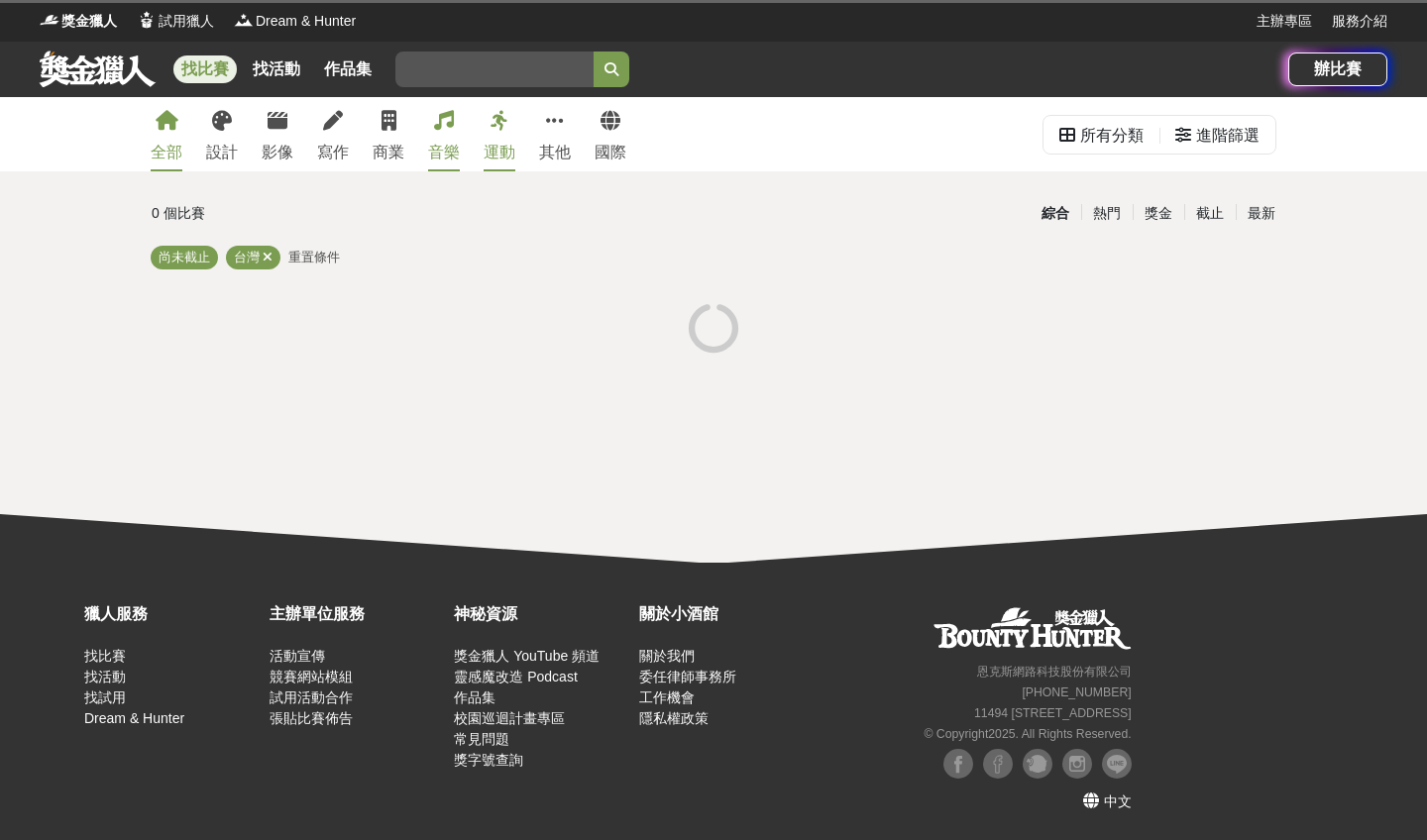 click on "音樂" at bounding box center [444, 153] 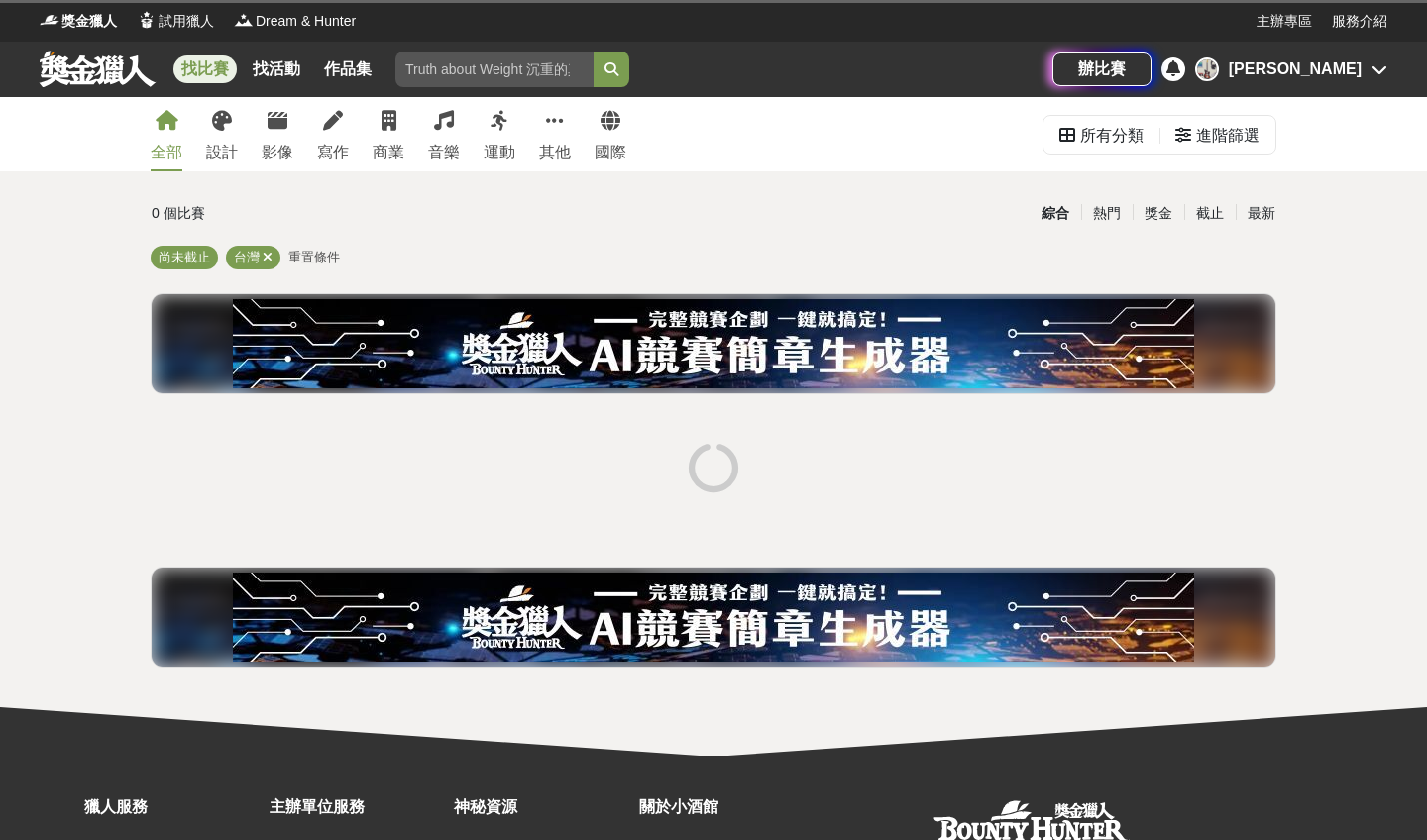 scroll, scrollTop: 0, scrollLeft: 0, axis: both 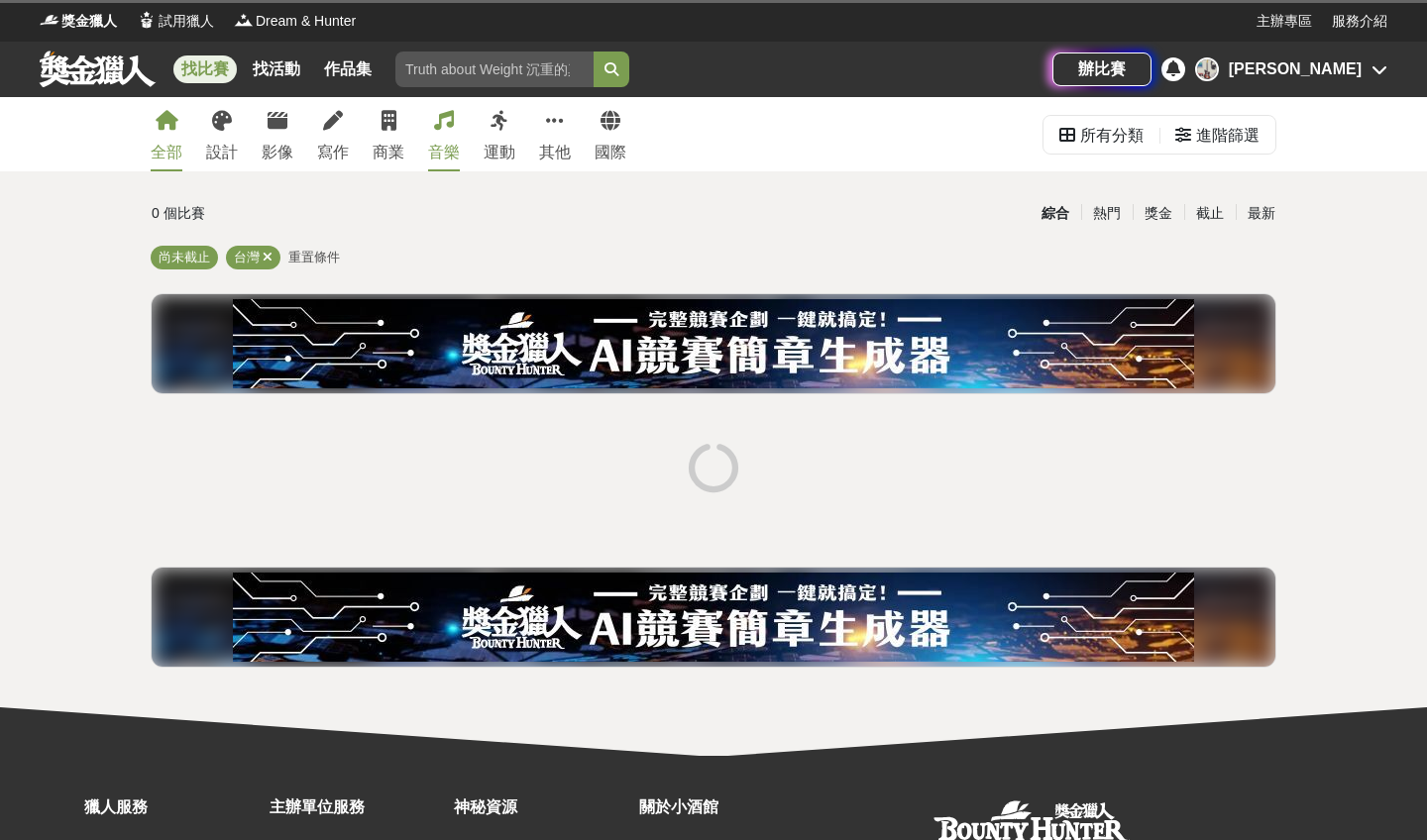 click at bounding box center [444, 121] 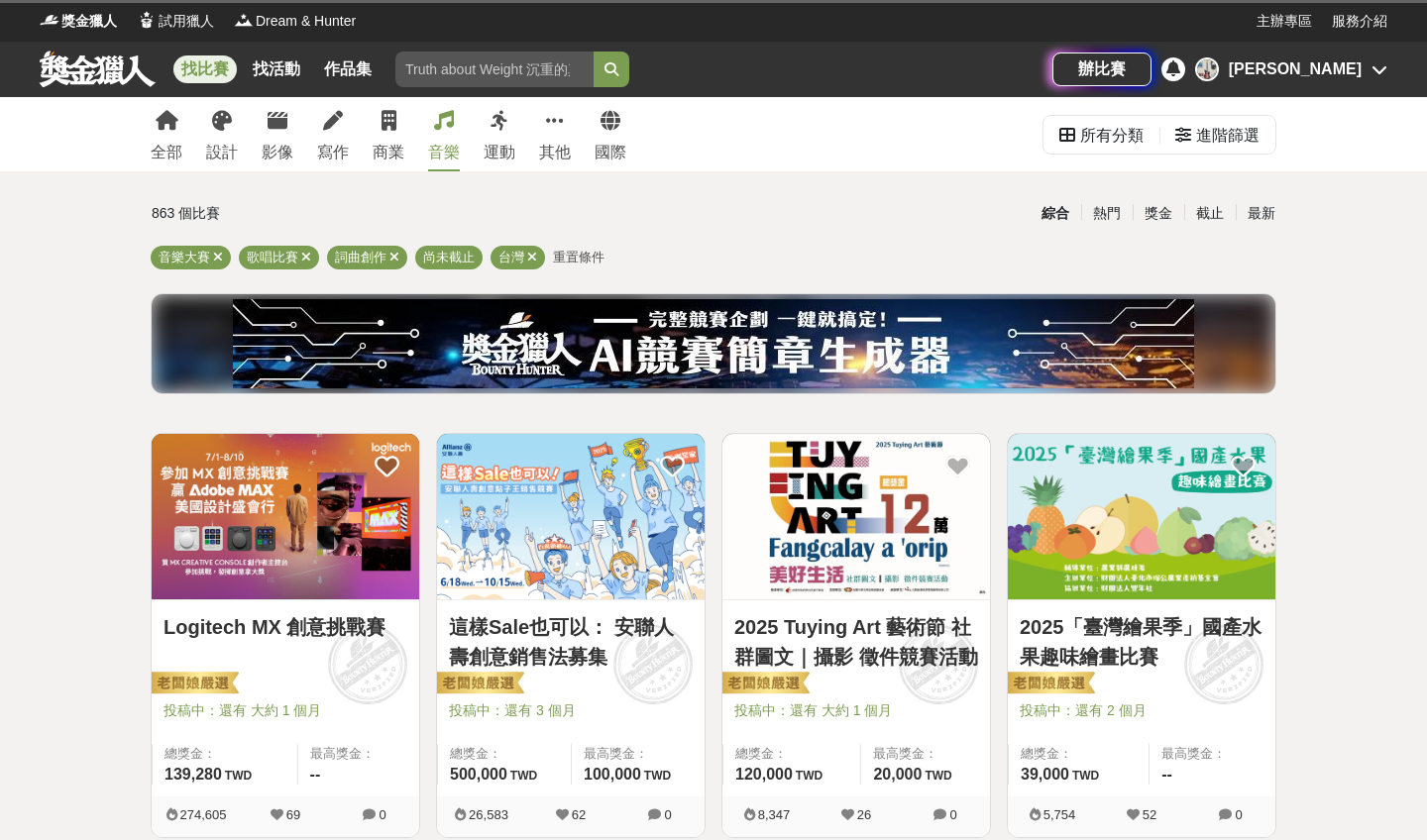 click on "音樂" at bounding box center (444, 153) 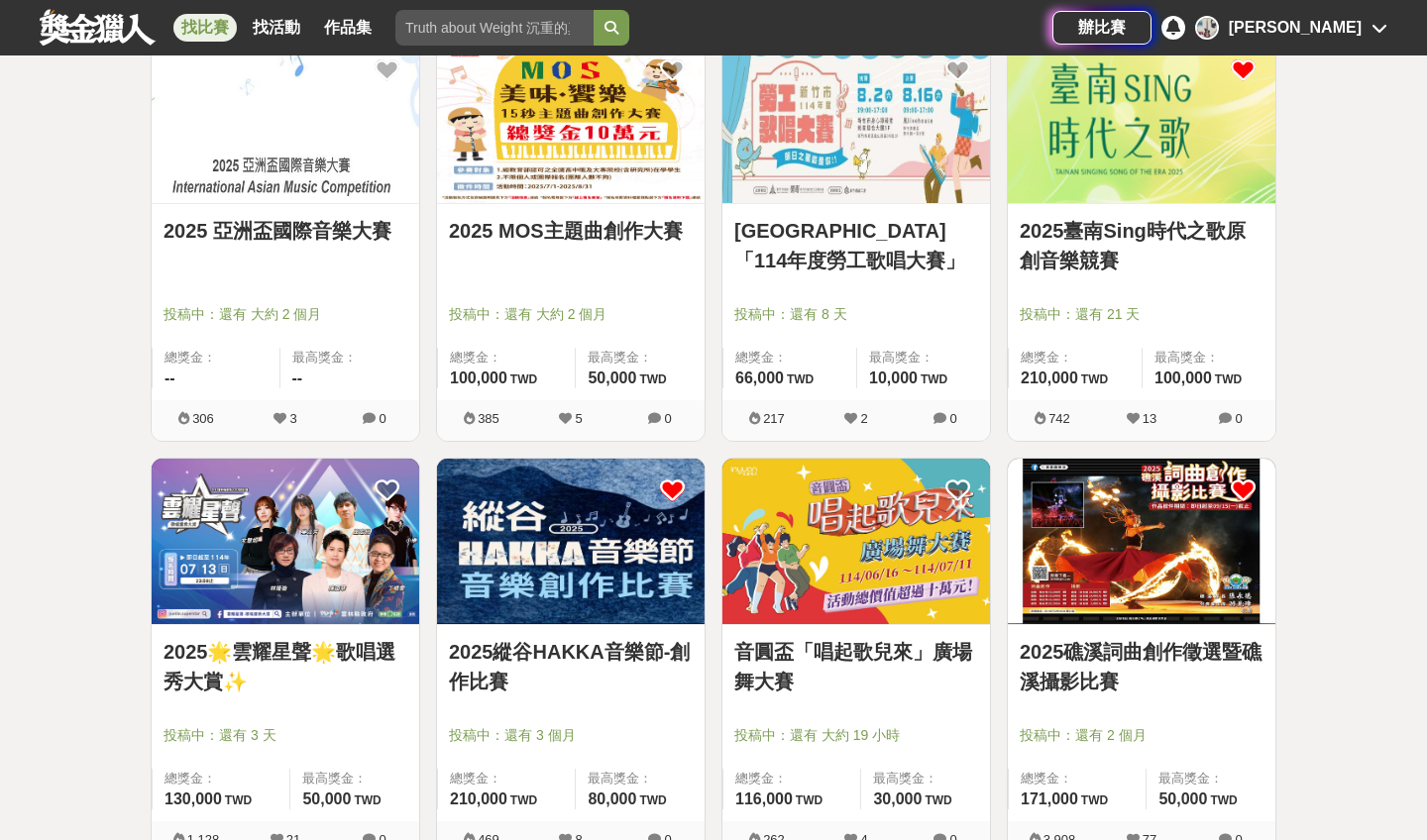 scroll, scrollTop: 1228, scrollLeft: 0, axis: vertical 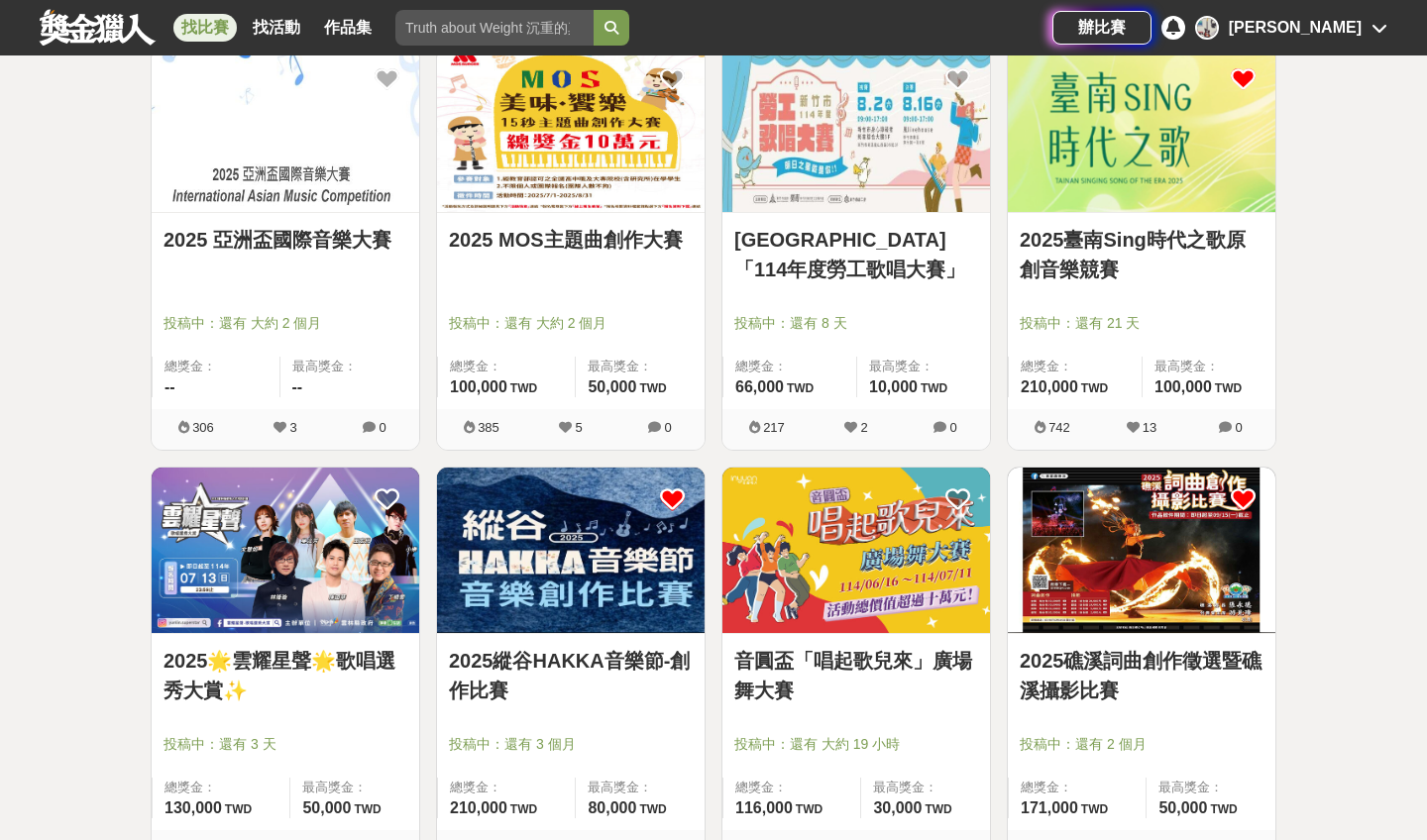 click at bounding box center [571, 129] 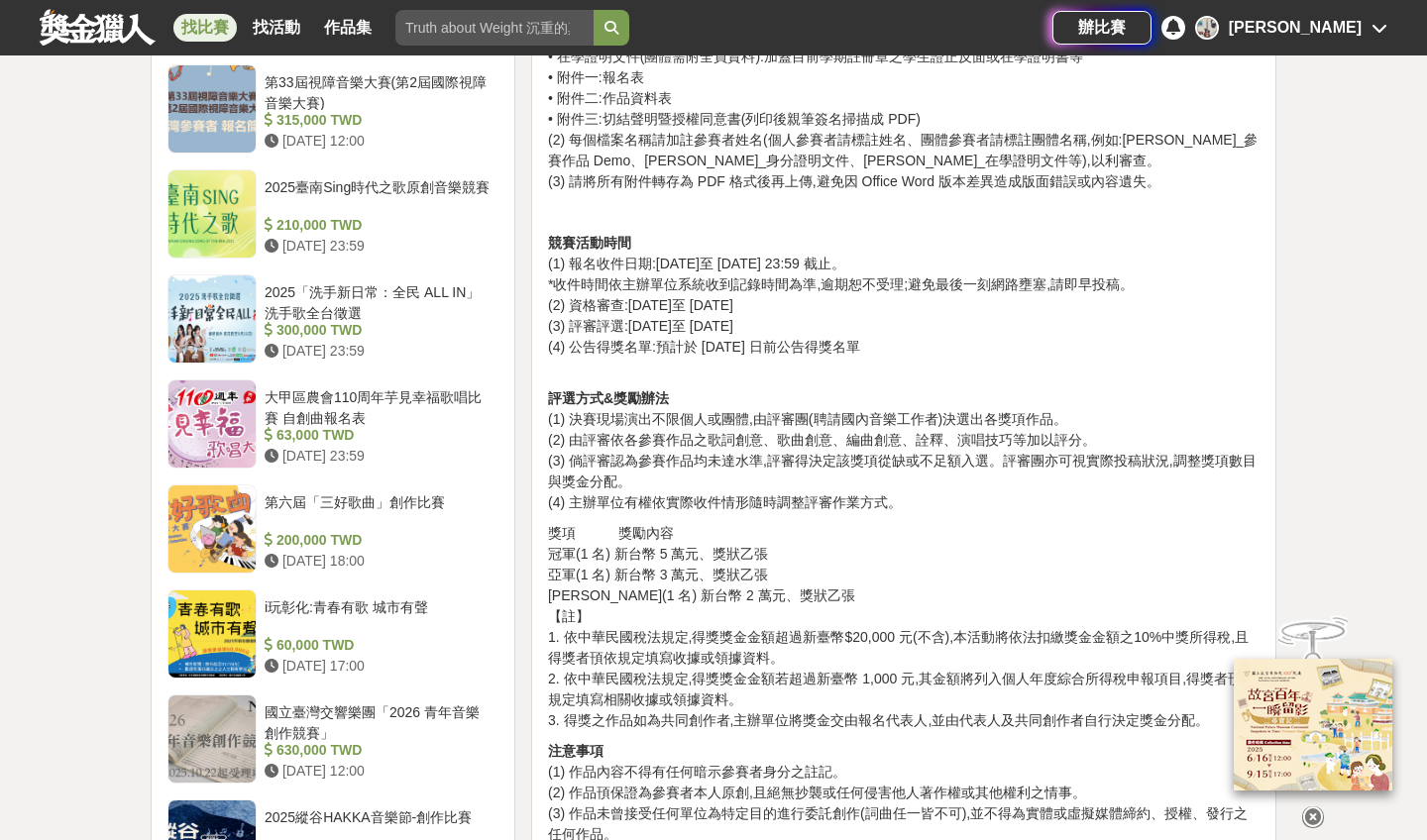 scroll, scrollTop: 2101, scrollLeft: 0, axis: vertical 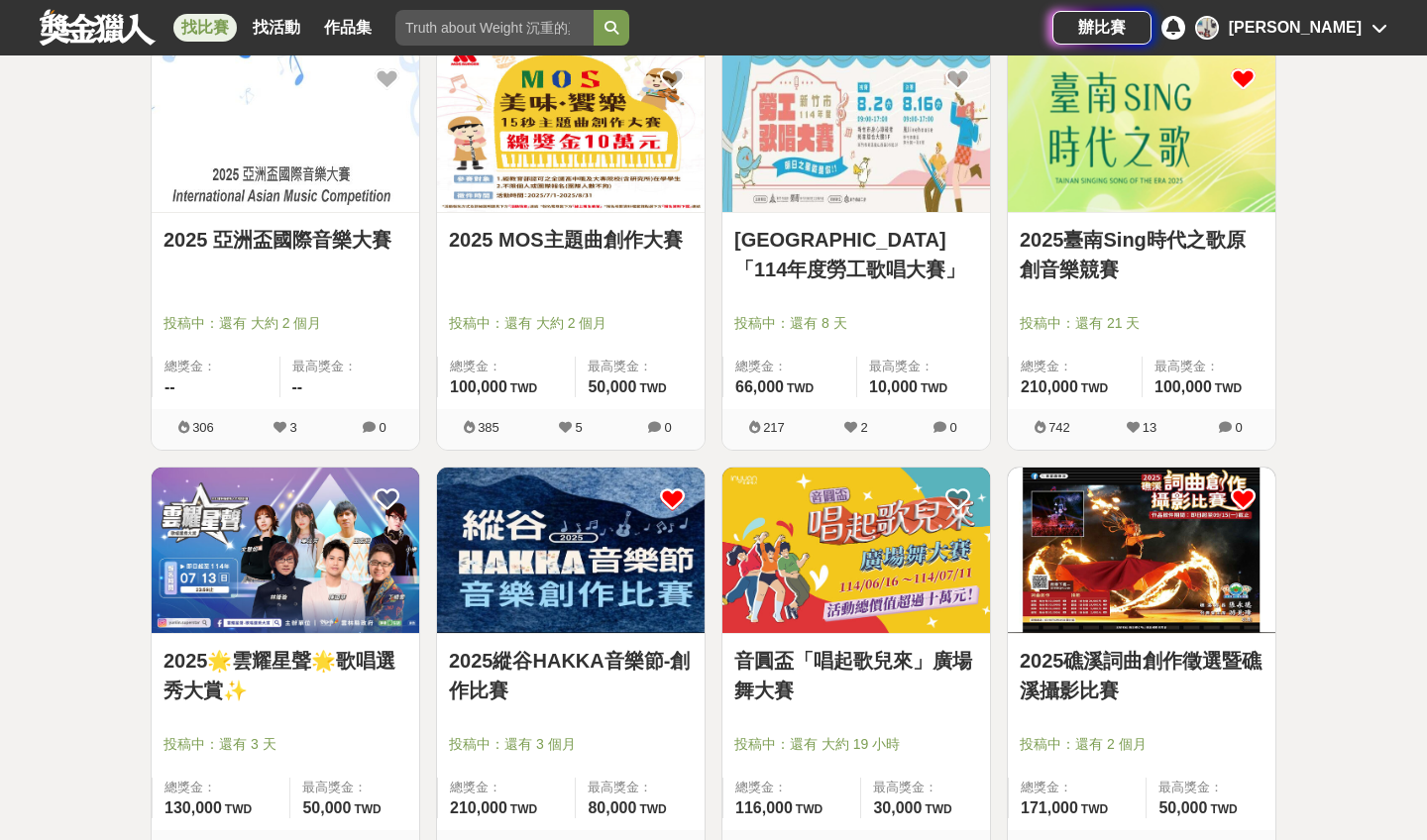 click at bounding box center [571, 129] 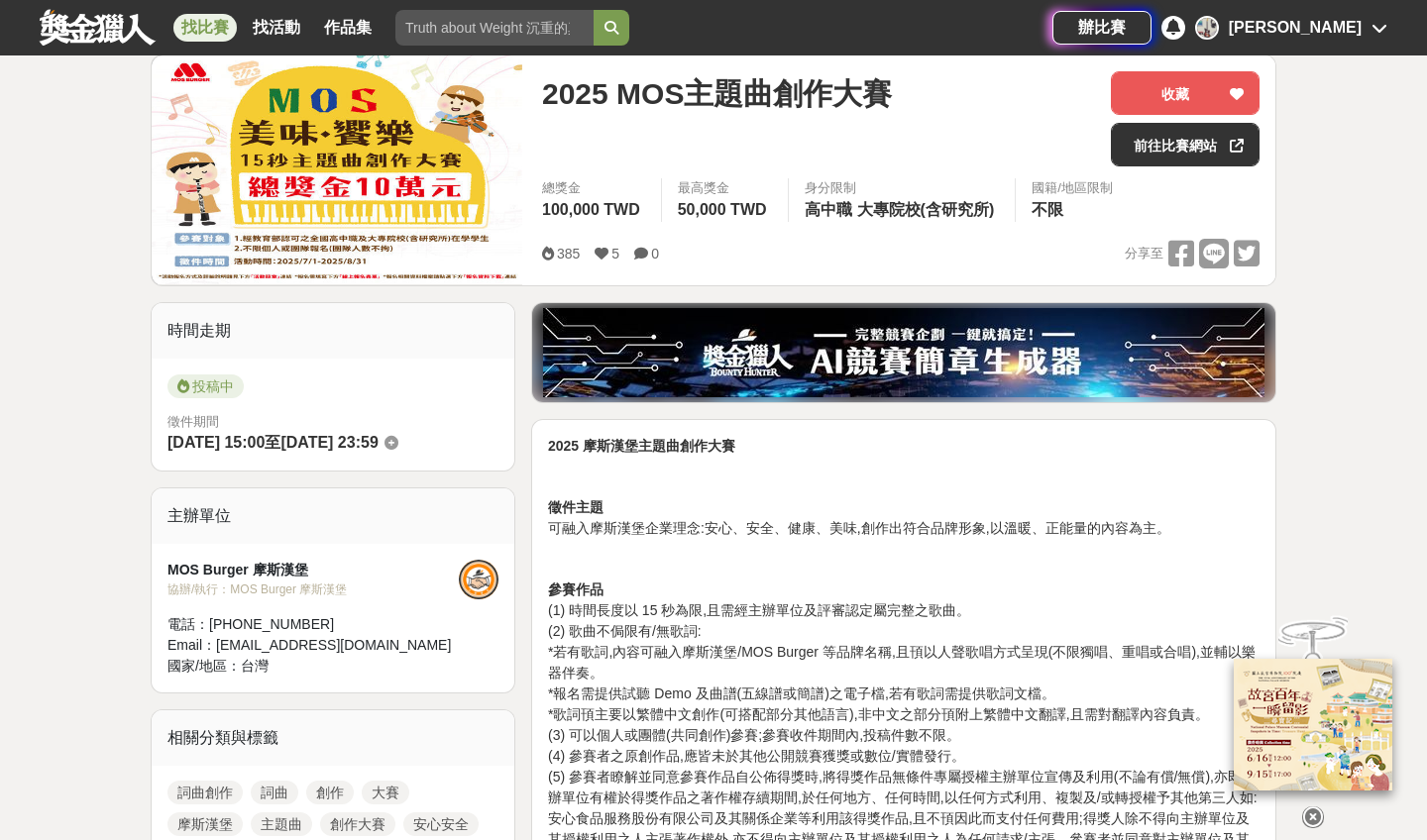 scroll, scrollTop: 450, scrollLeft: 0, axis: vertical 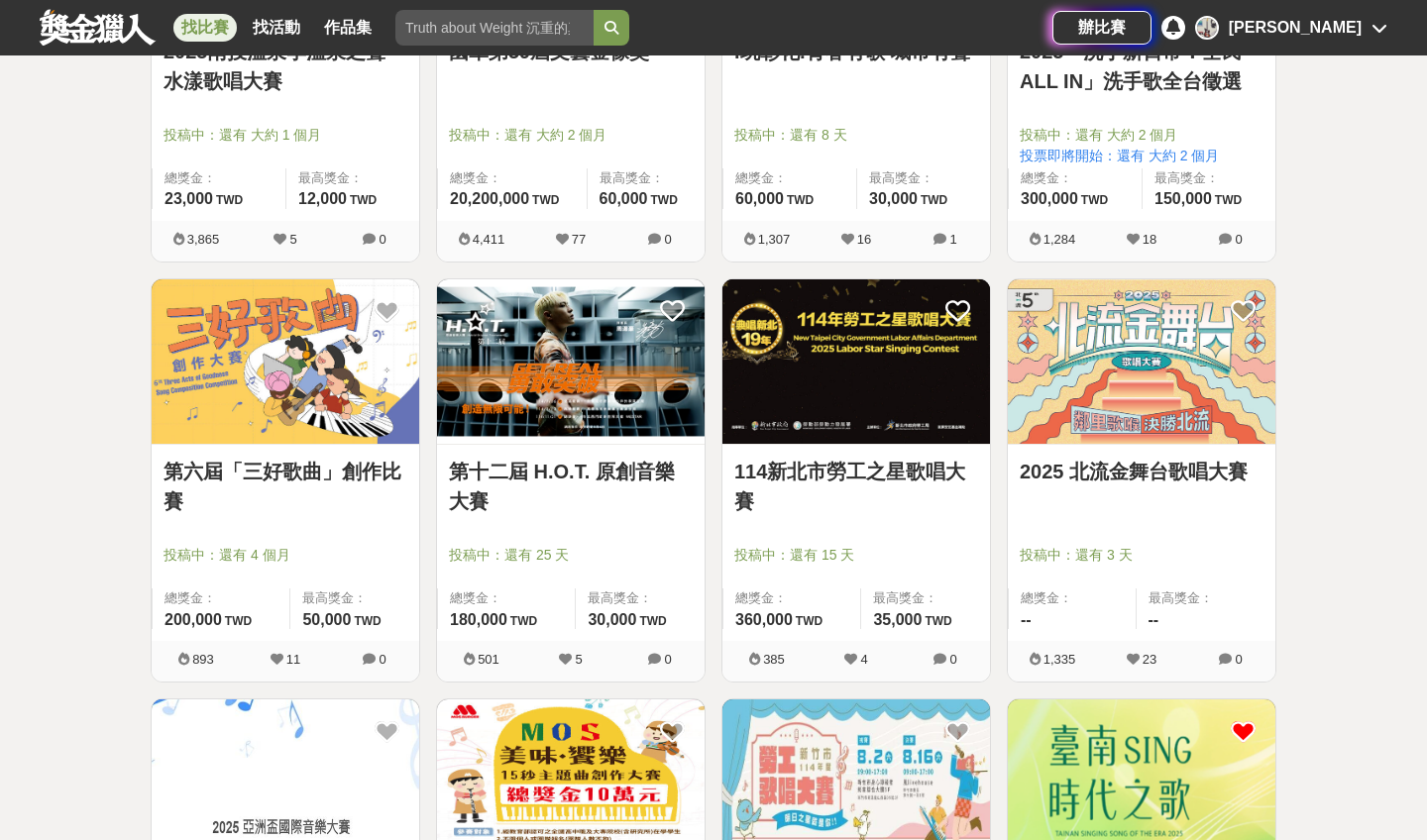 click at bounding box center (571, 362) 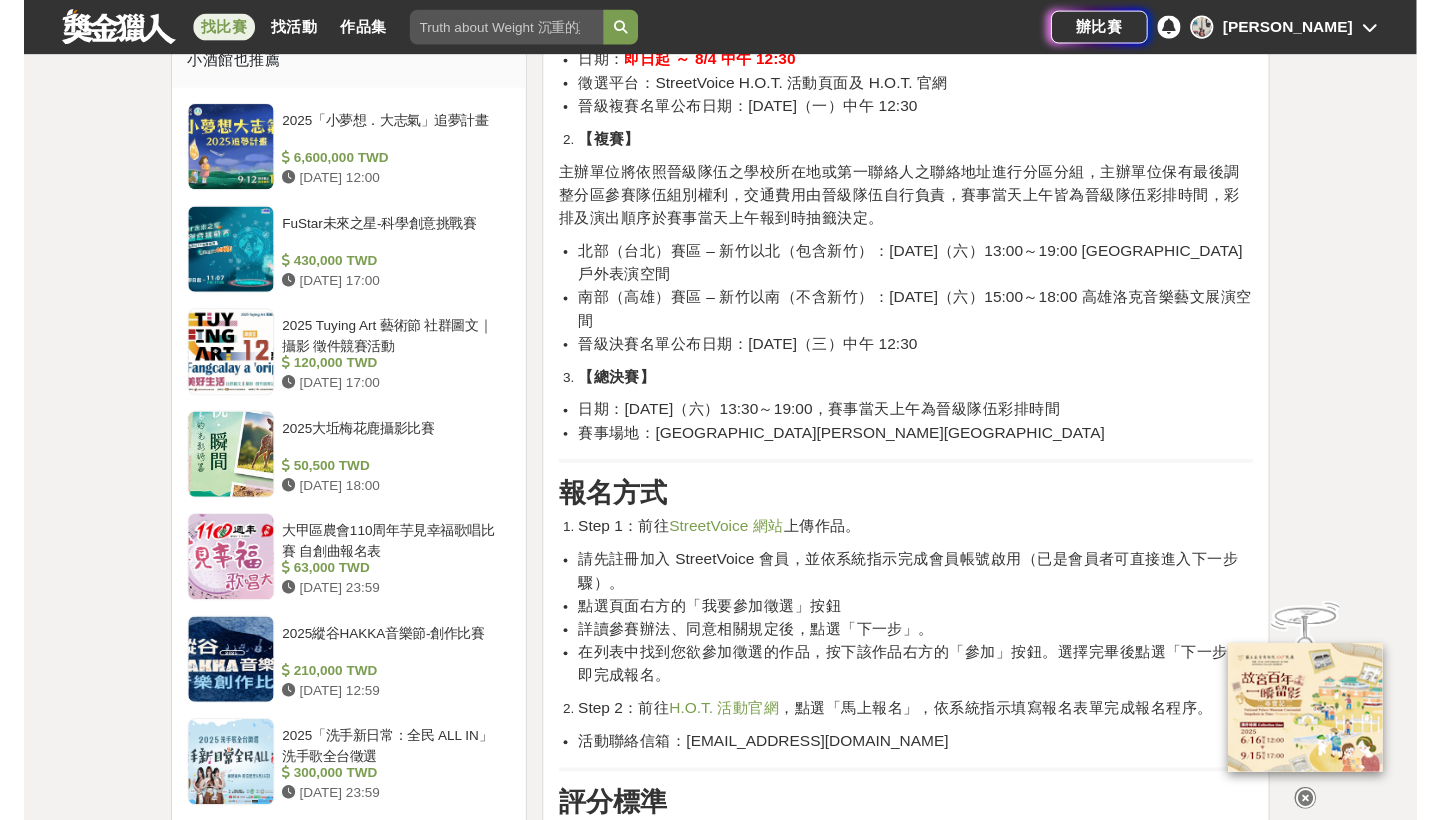 scroll, scrollTop: 1305, scrollLeft: 0, axis: vertical 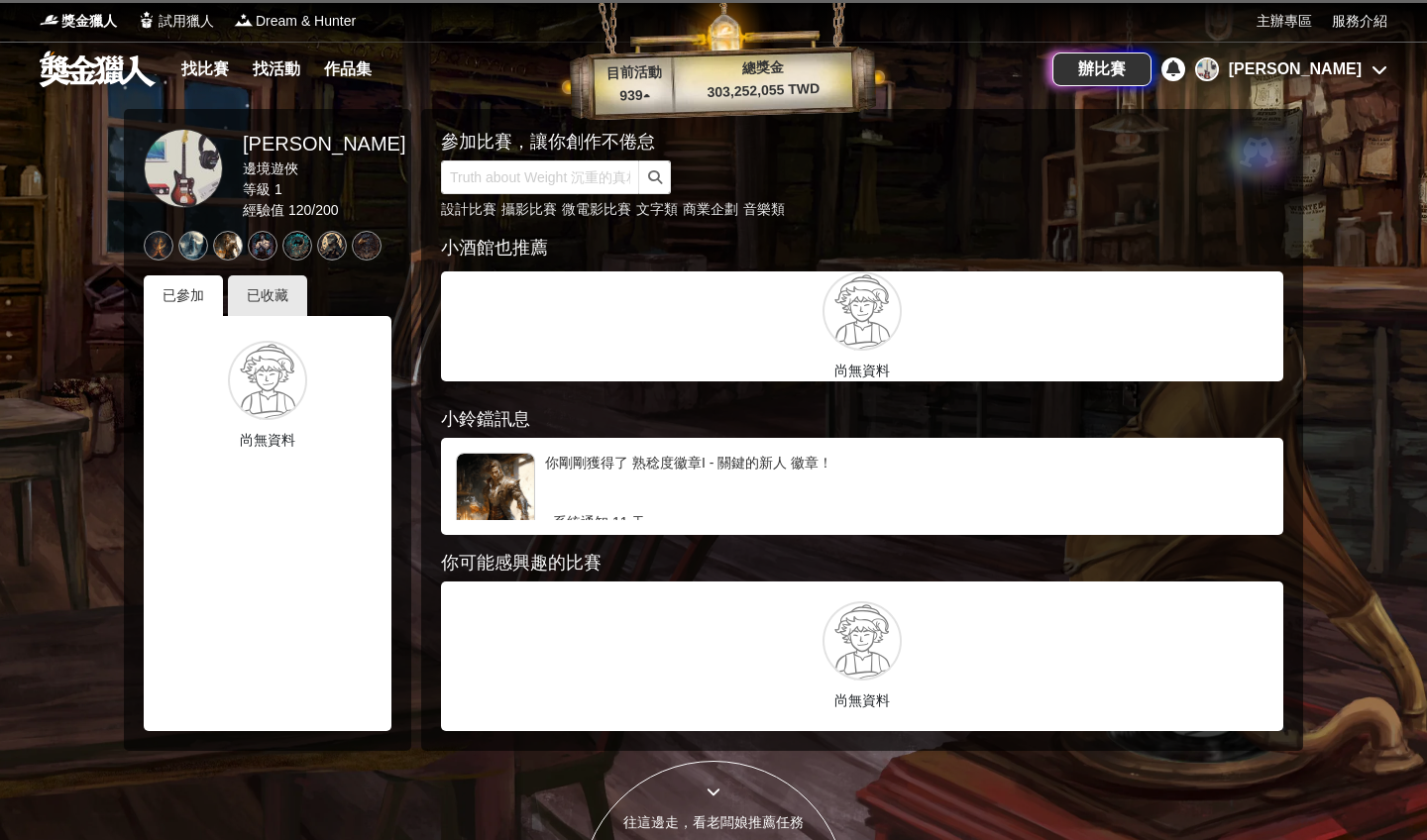 click on "[PERSON_NAME]" at bounding box center (1295, 69) 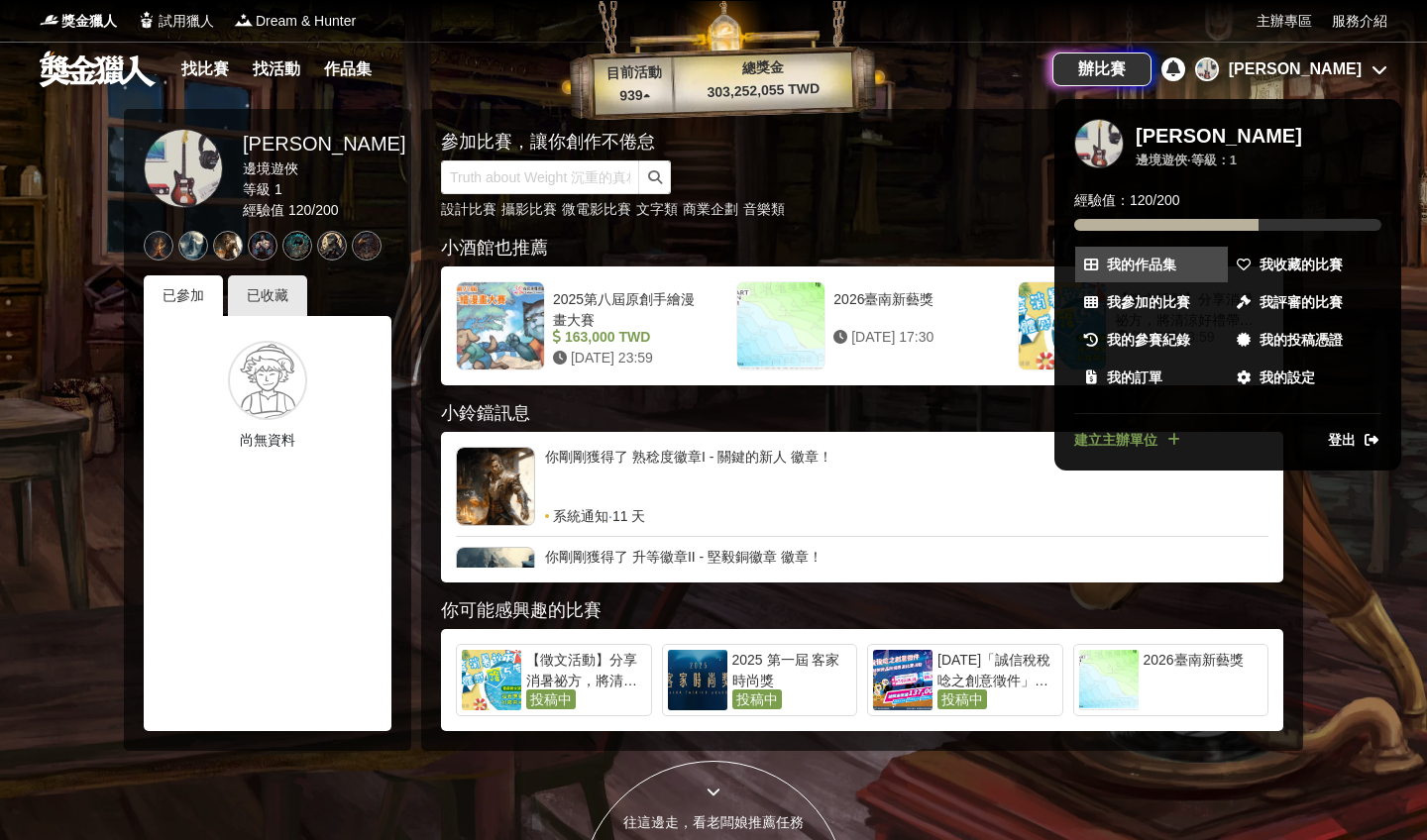 click on "我的作品集" at bounding box center [1142, 264] 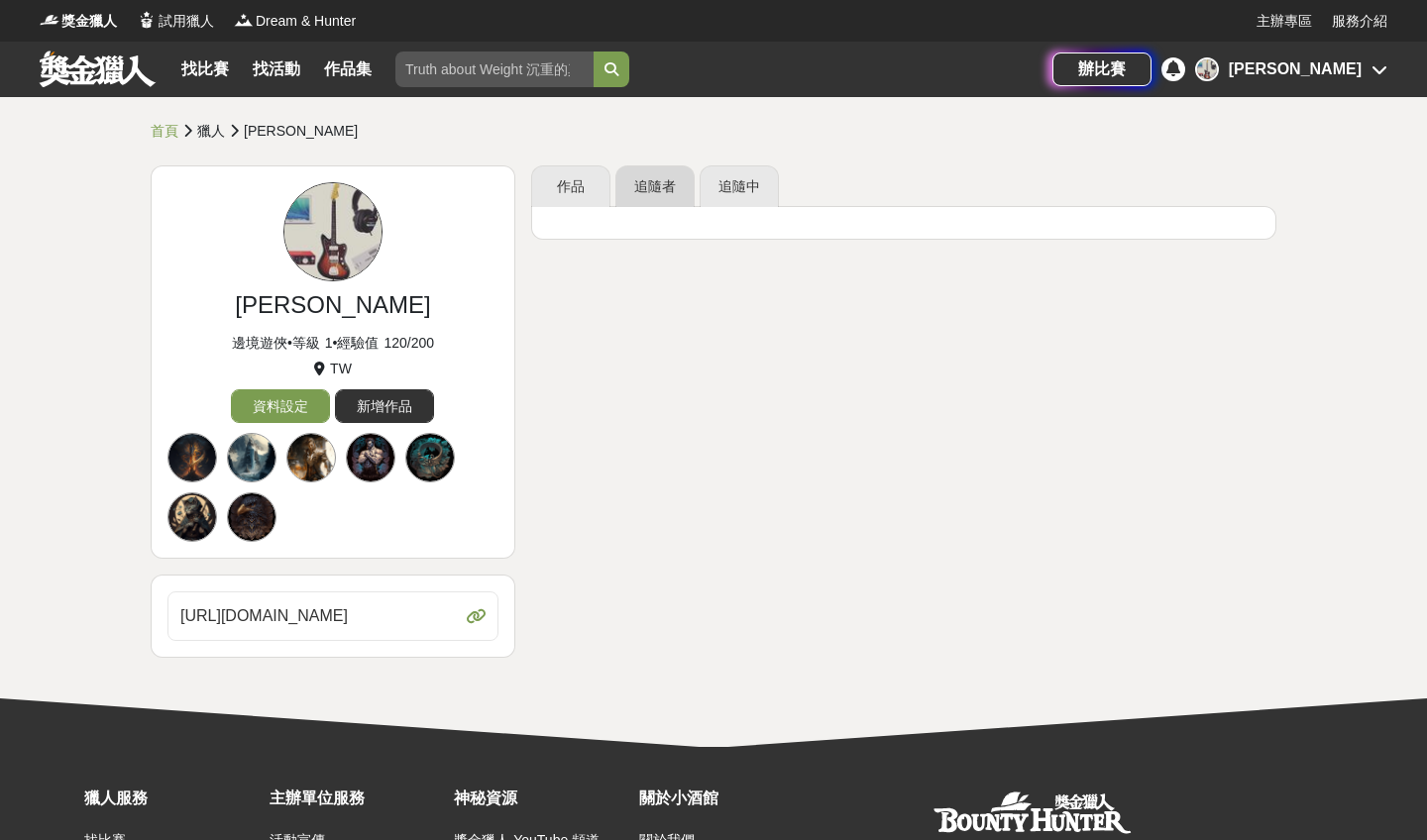 click on "追隨者" at bounding box center [655, 186] 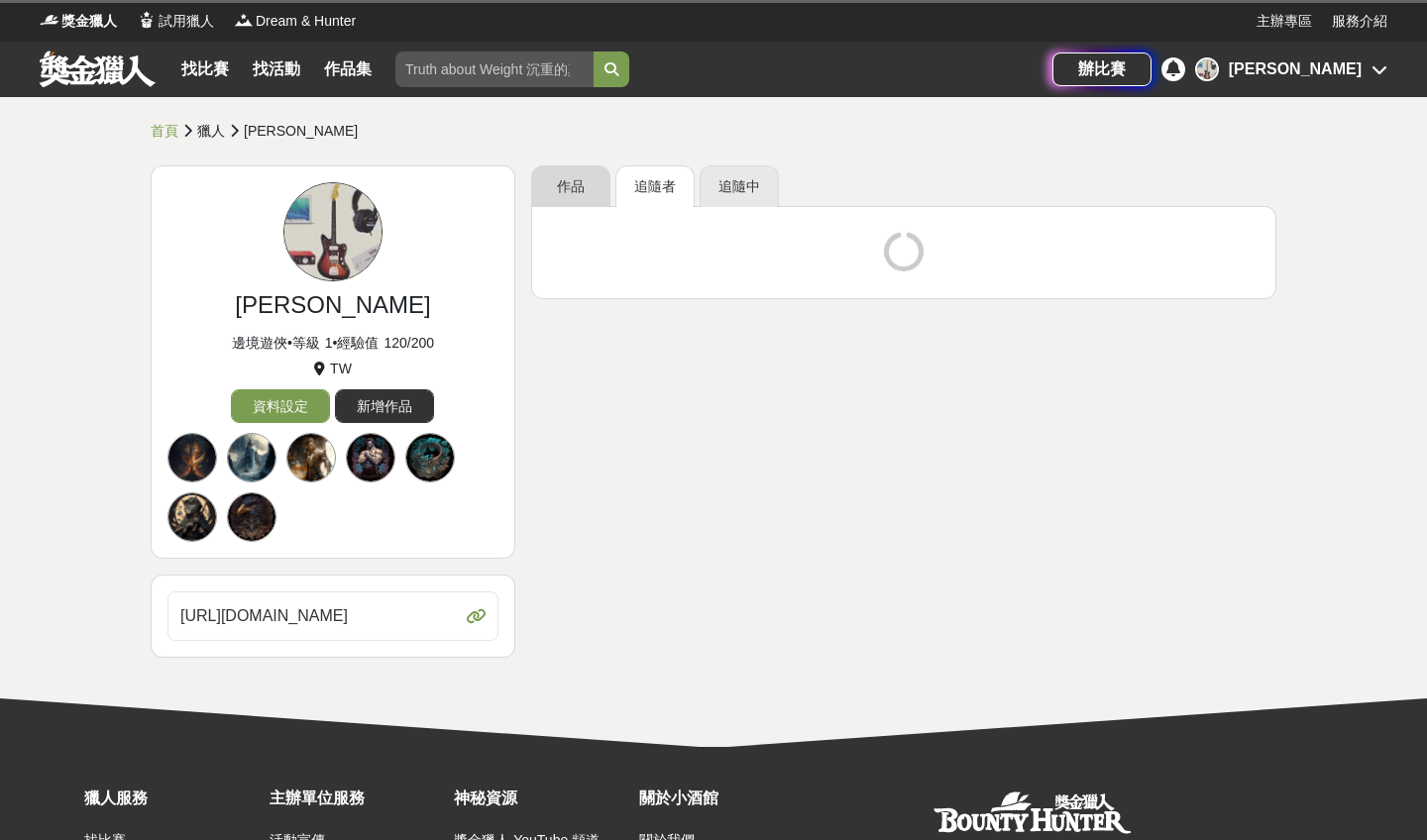 click on "作品" at bounding box center [571, 186] 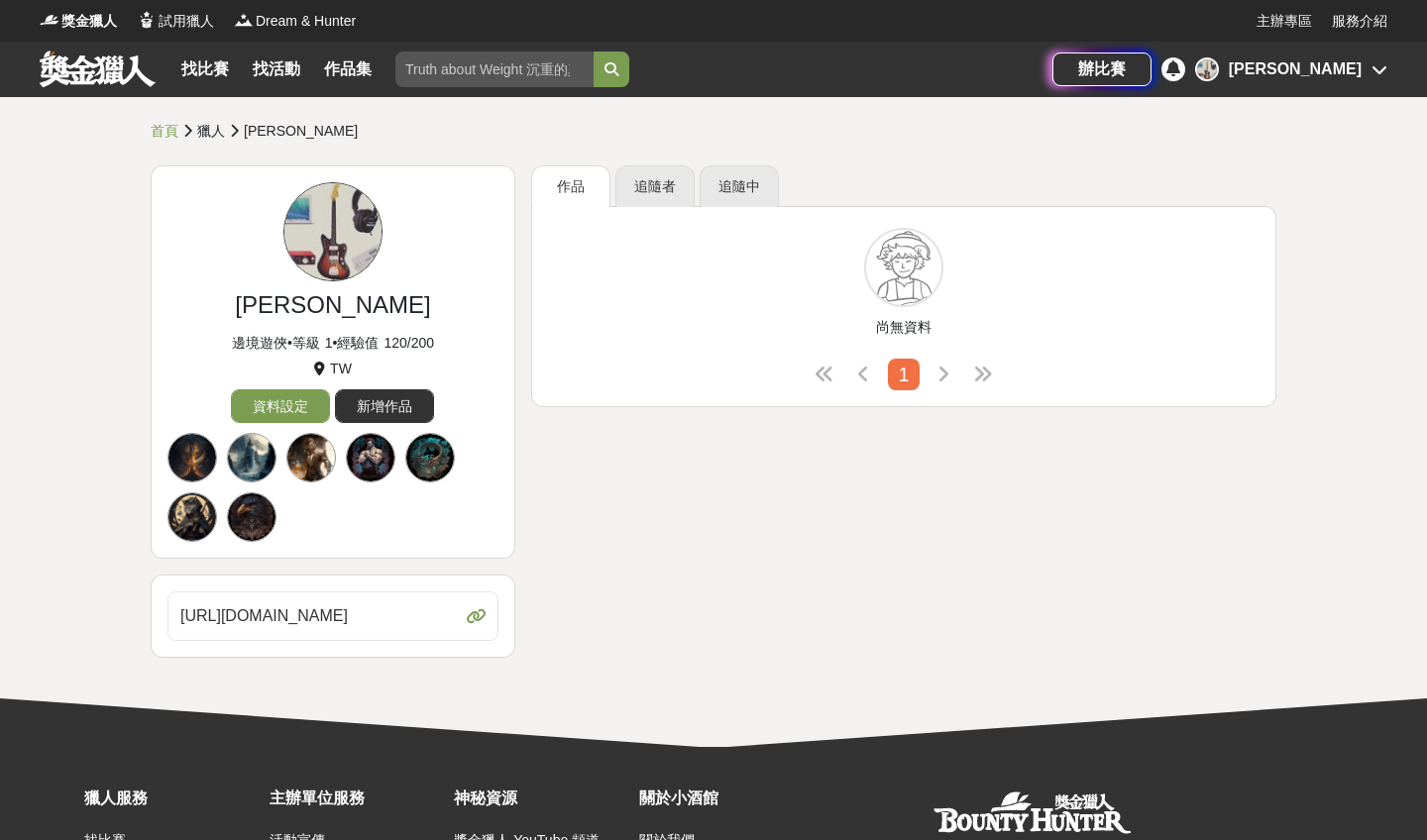 click at bounding box center [904, 267] 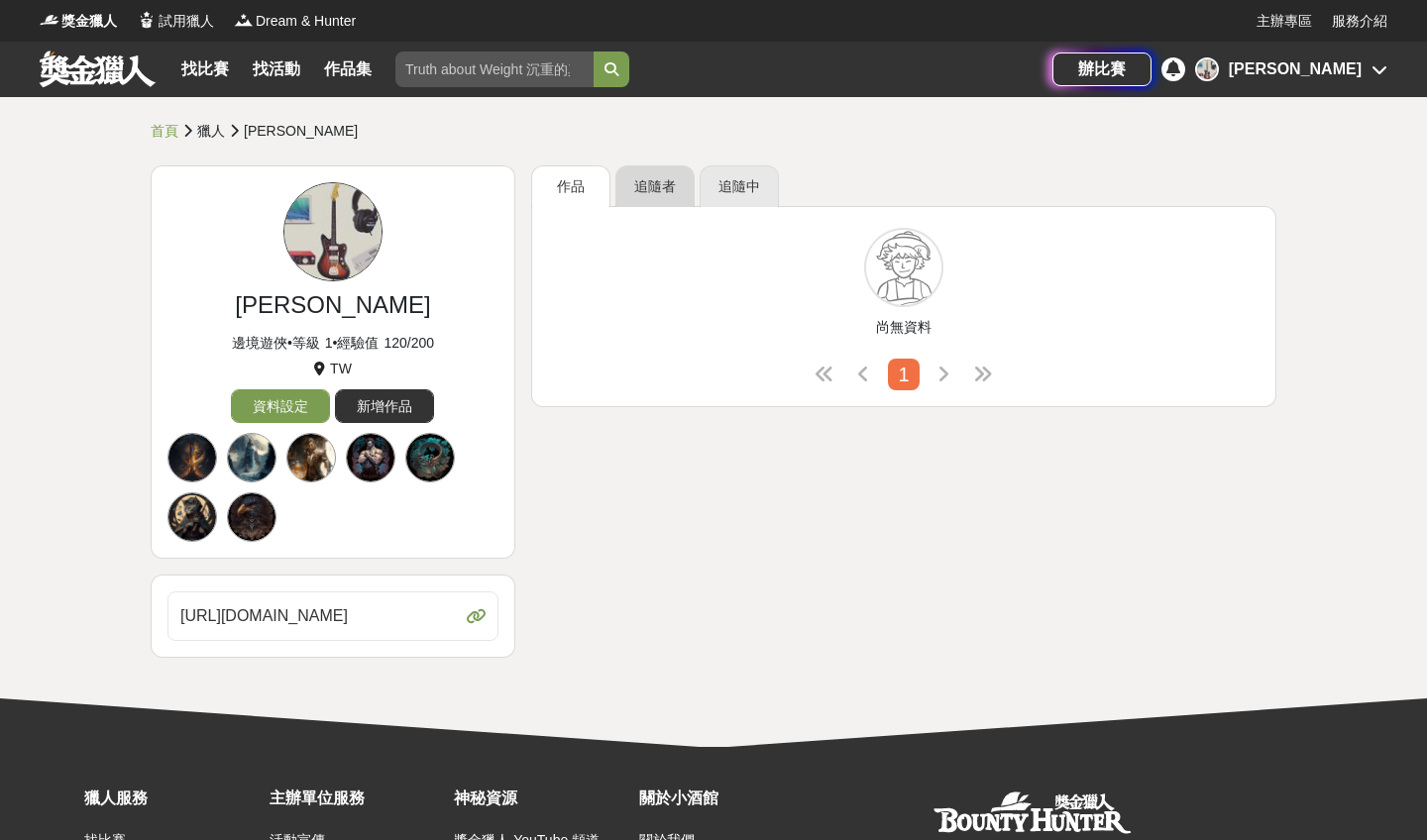 click on "追隨者" at bounding box center (655, 186) 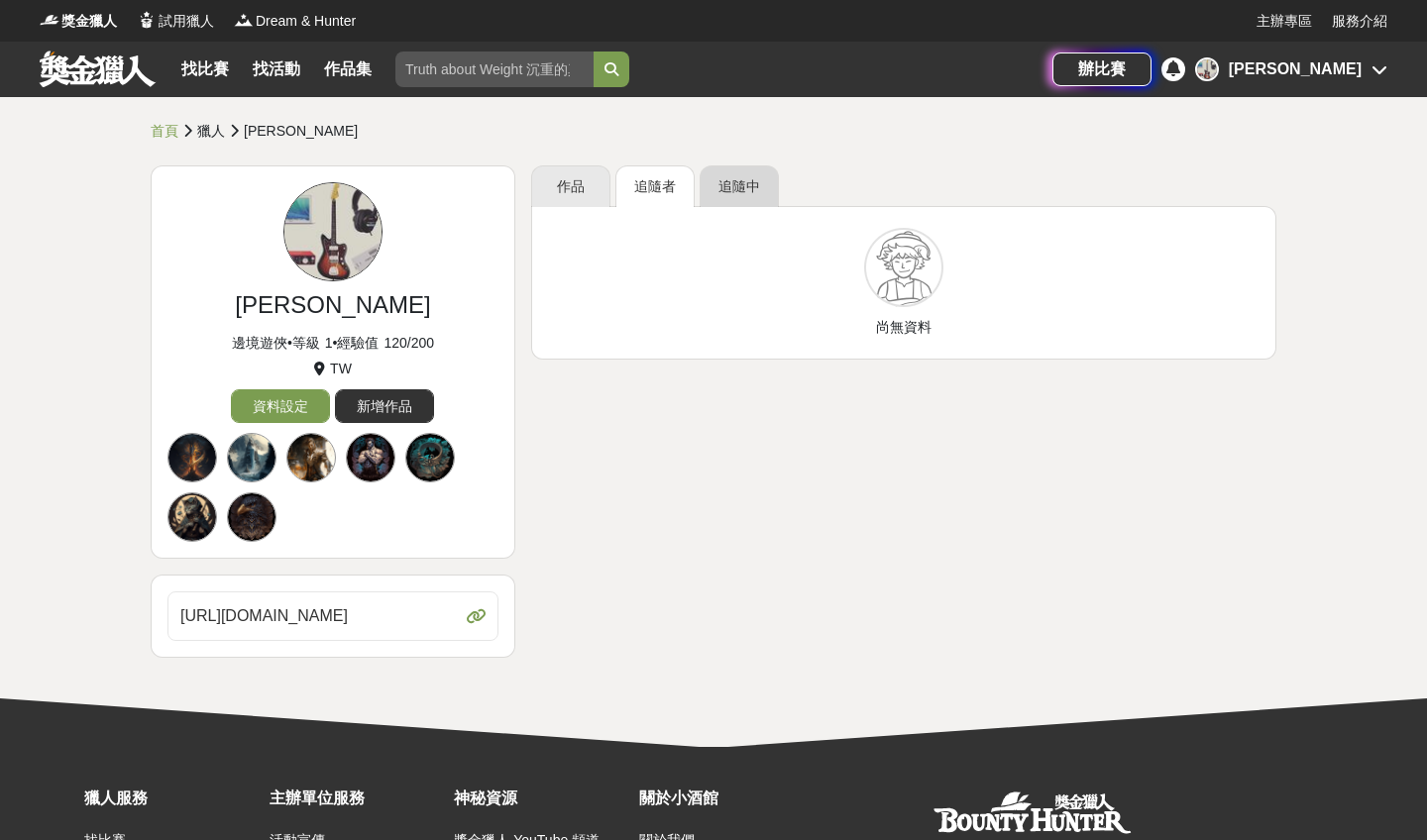click on "追隨中" at bounding box center [739, 186] 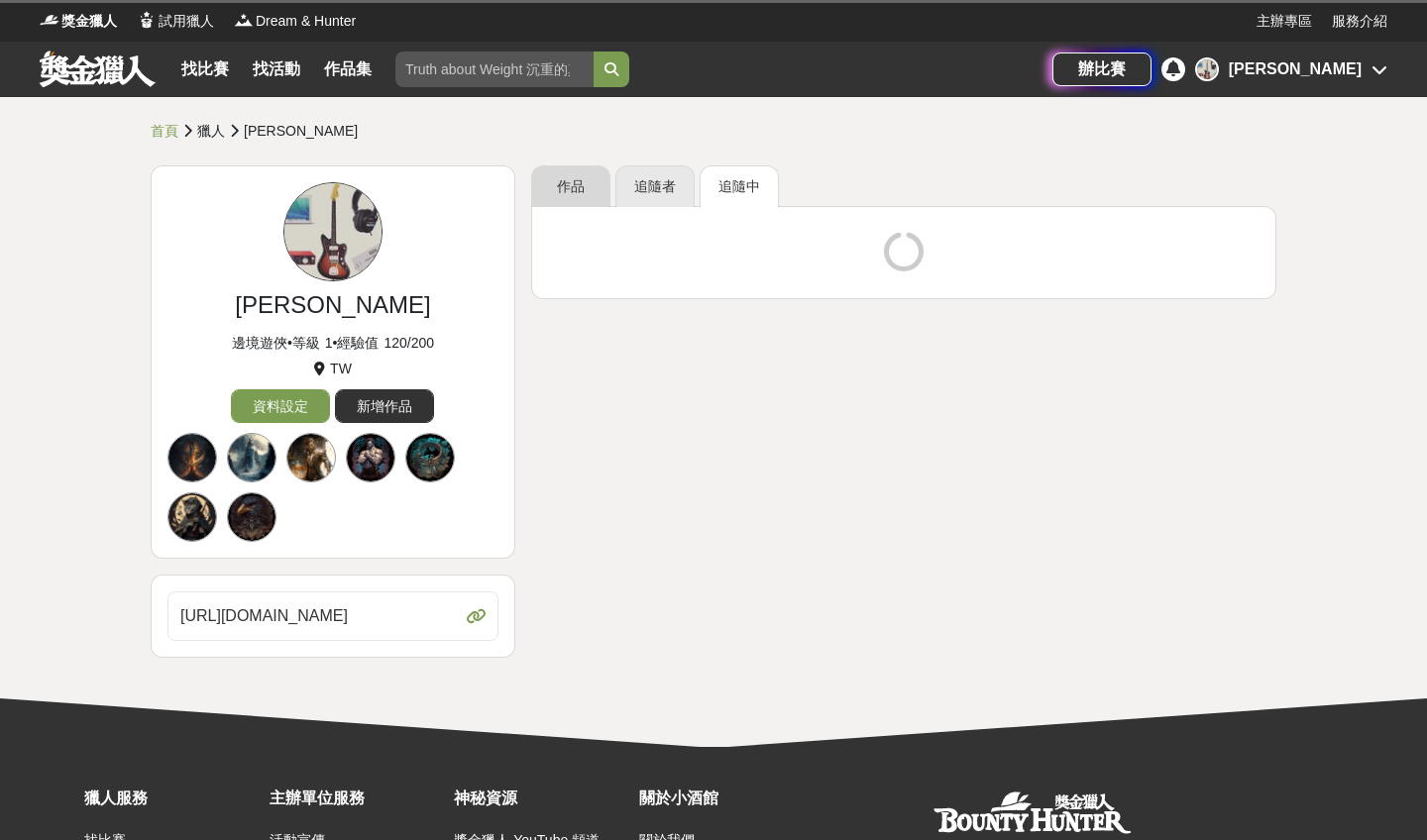 click on "作品" at bounding box center [571, 186] 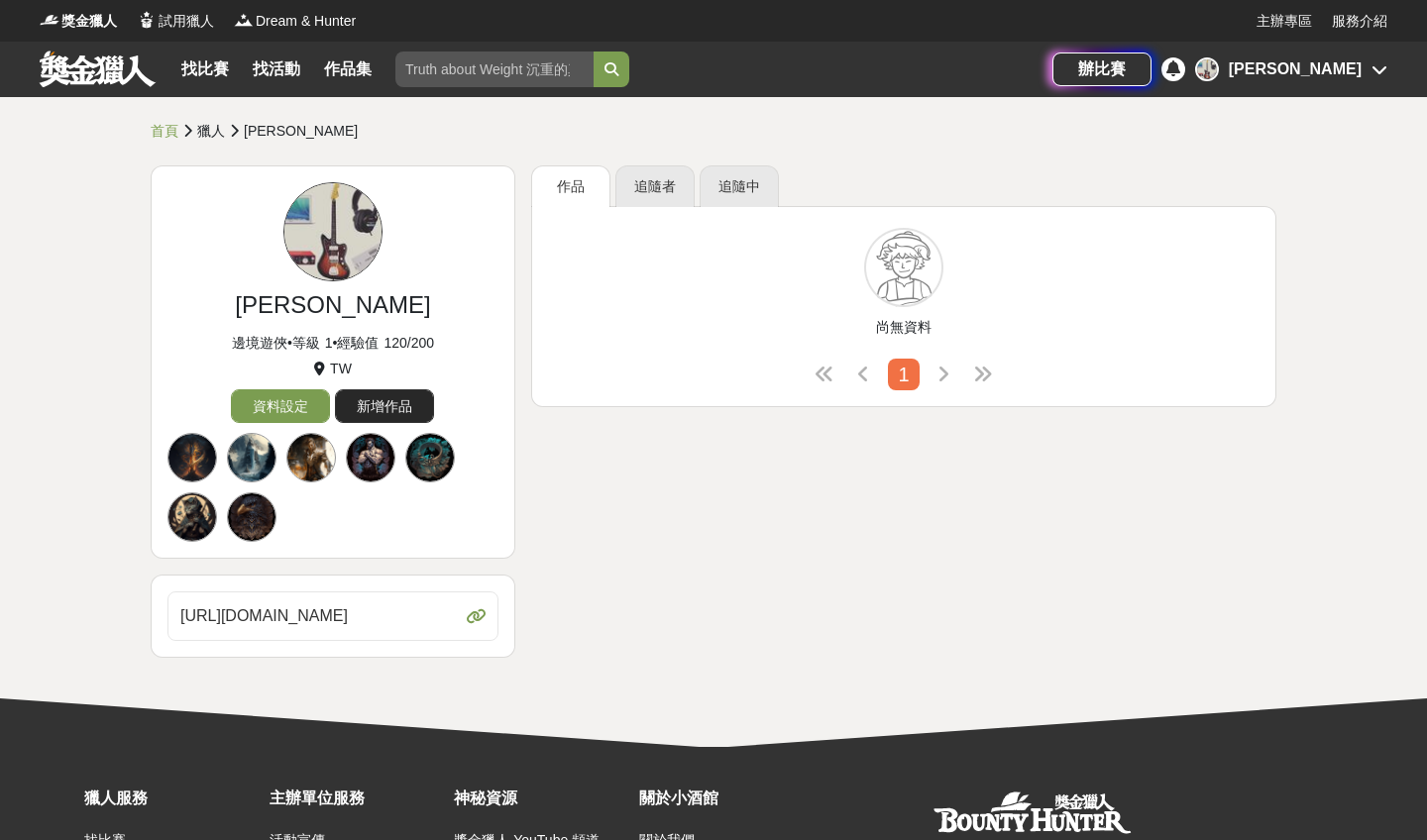 click on "新增作品" at bounding box center (384, 406) 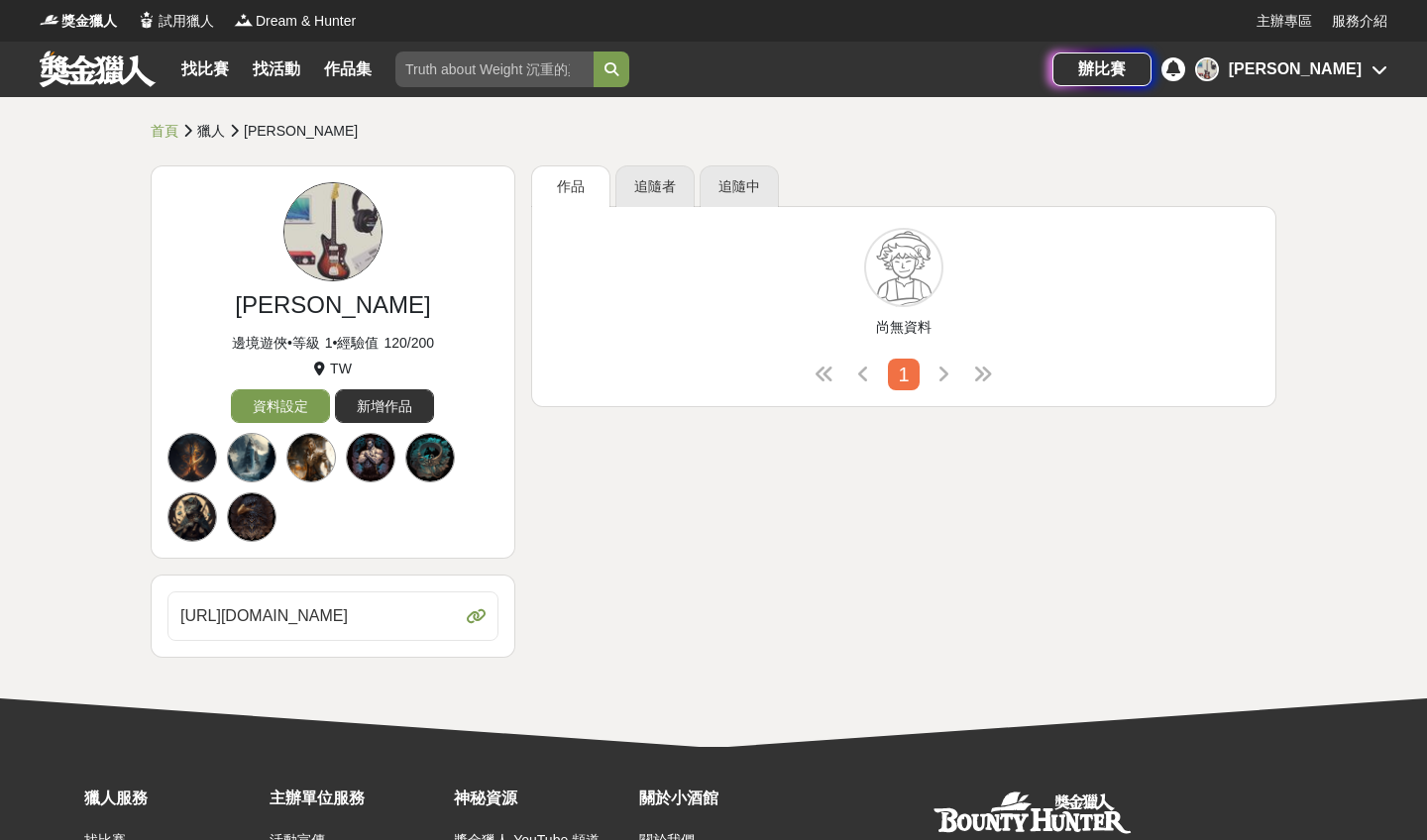 click at bounding box center (494, 69) 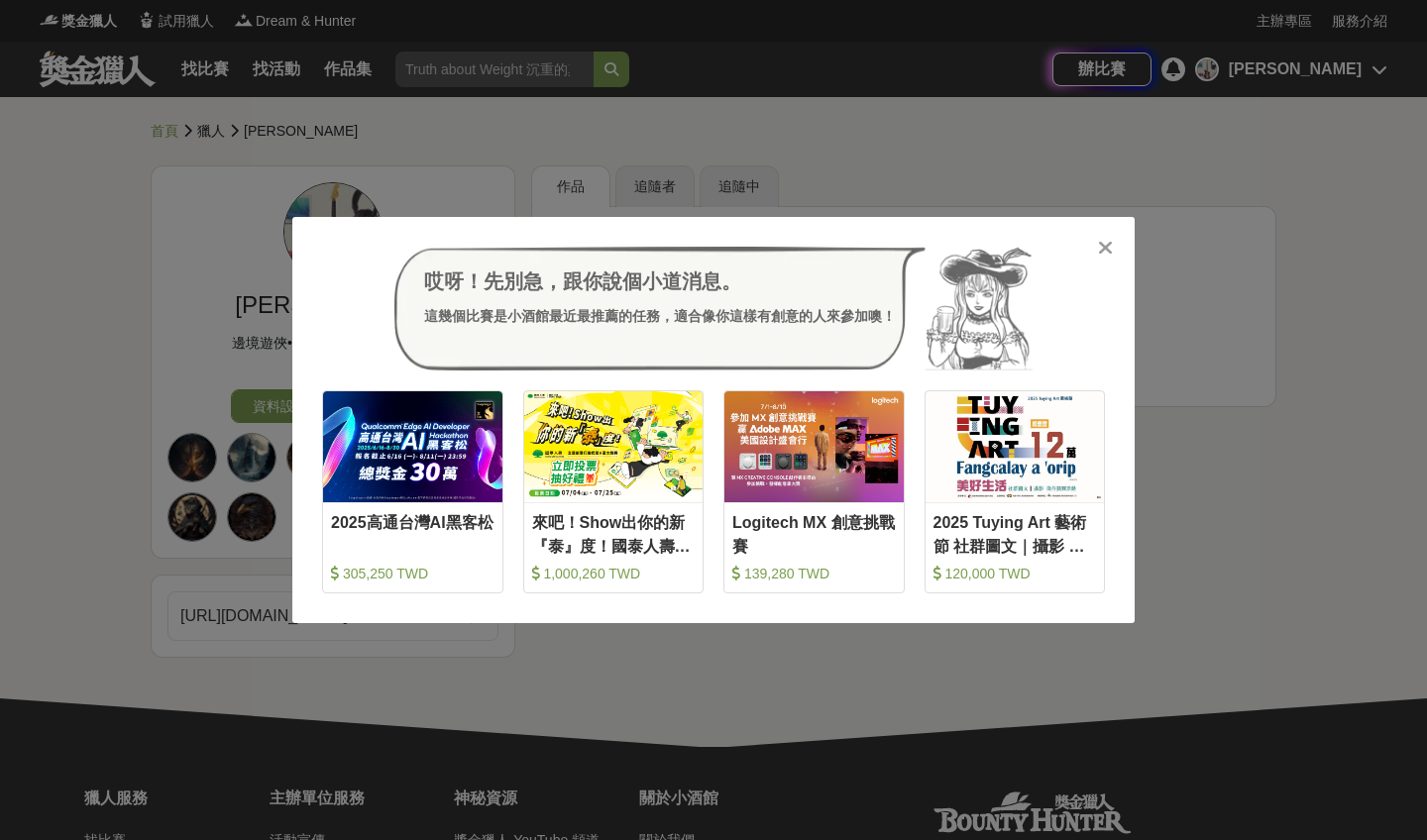 click on "哎呀！先別急，跟你說個小道消息。 這幾個比賽是小酒館最近最推薦的任務，適合像你這樣有創意的人來參加噢！   收藏 2025高通台灣AI黑客松   305,250 TWD   收藏 來吧！Show出你的新『泰』度！國泰人壽全國創意行銷提案&圖文競賽   1,000,260 TWD   收藏 Logitech MX 創意挑戰賽   139,280 TWD   收藏 2025 Tuying Art 藝術節 社群圖文｜攝影 徵件競賽活動   120,000 TWD" at bounding box center (714, 420) 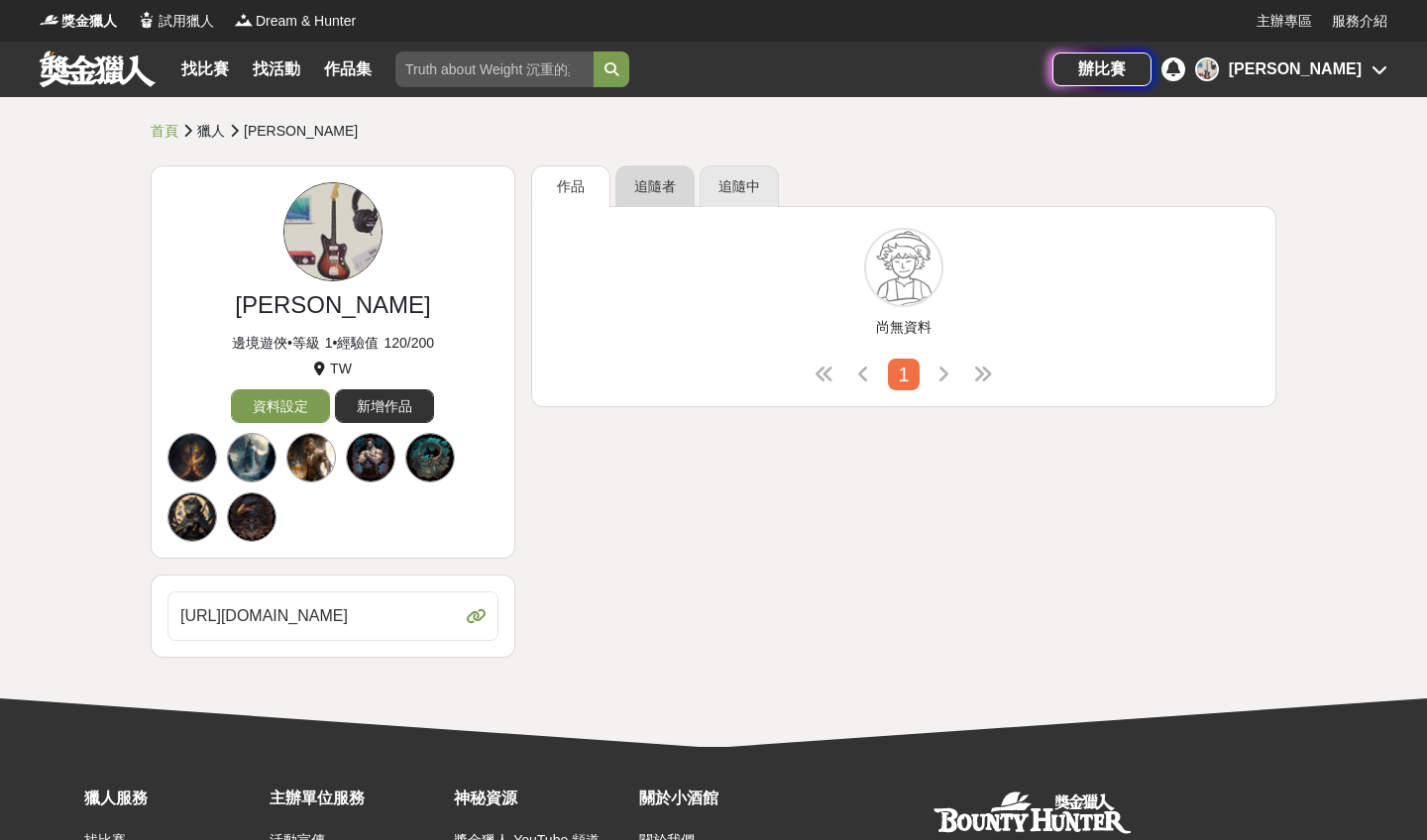 scroll, scrollTop: 0, scrollLeft: 0, axis: both 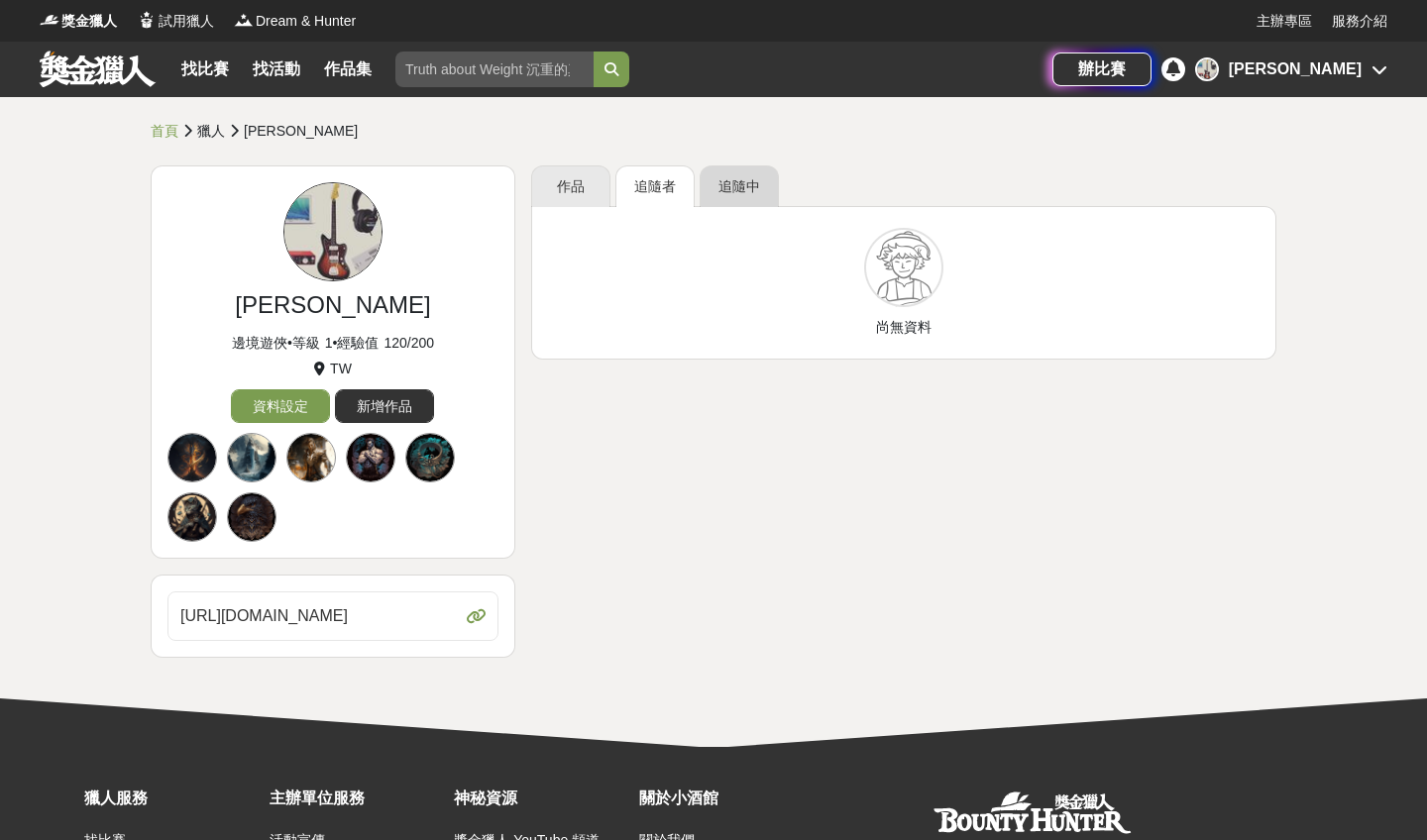 click on "追隨中" at bounding box center (739, 186) 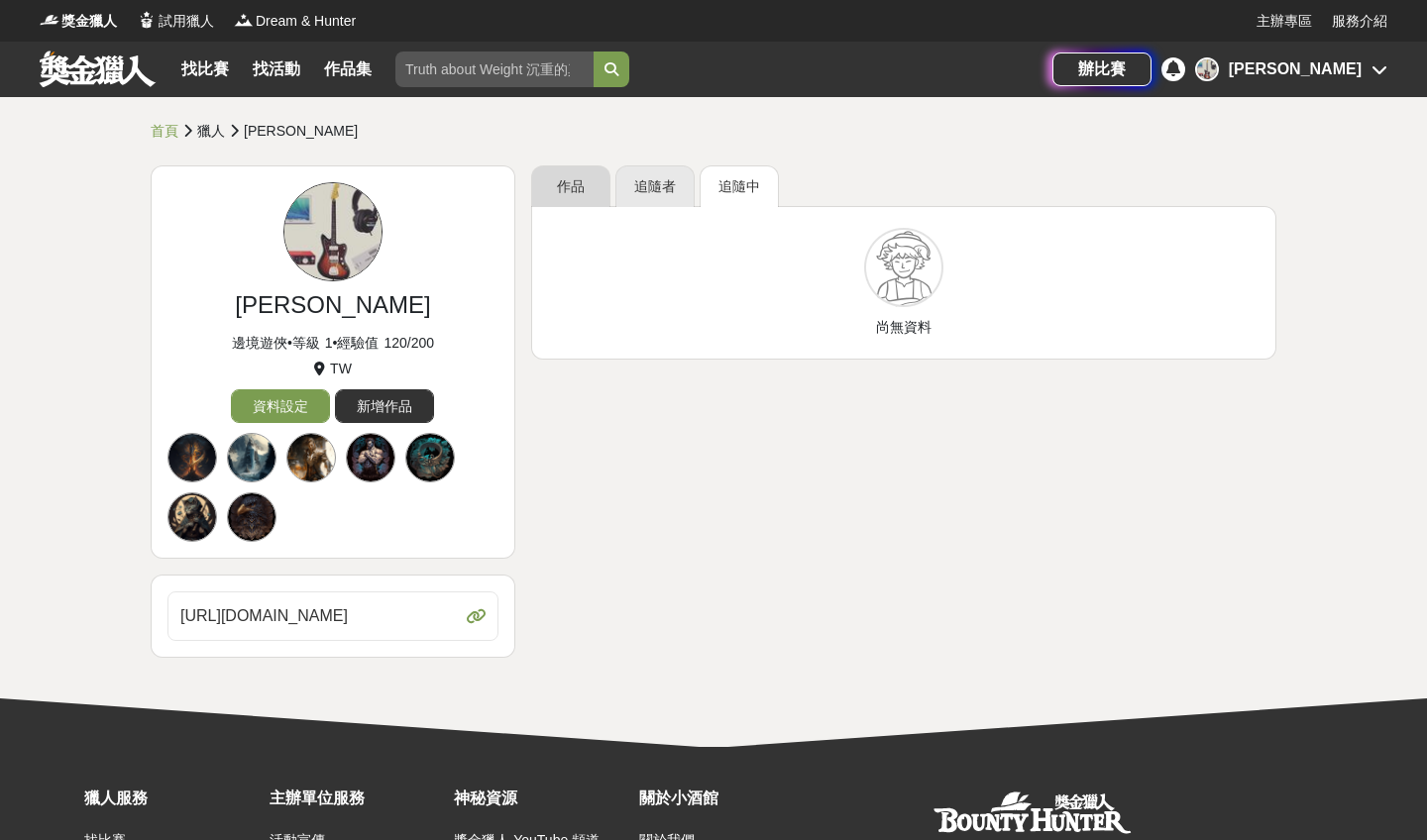 click on "作品" at bounding box center (571, 186) 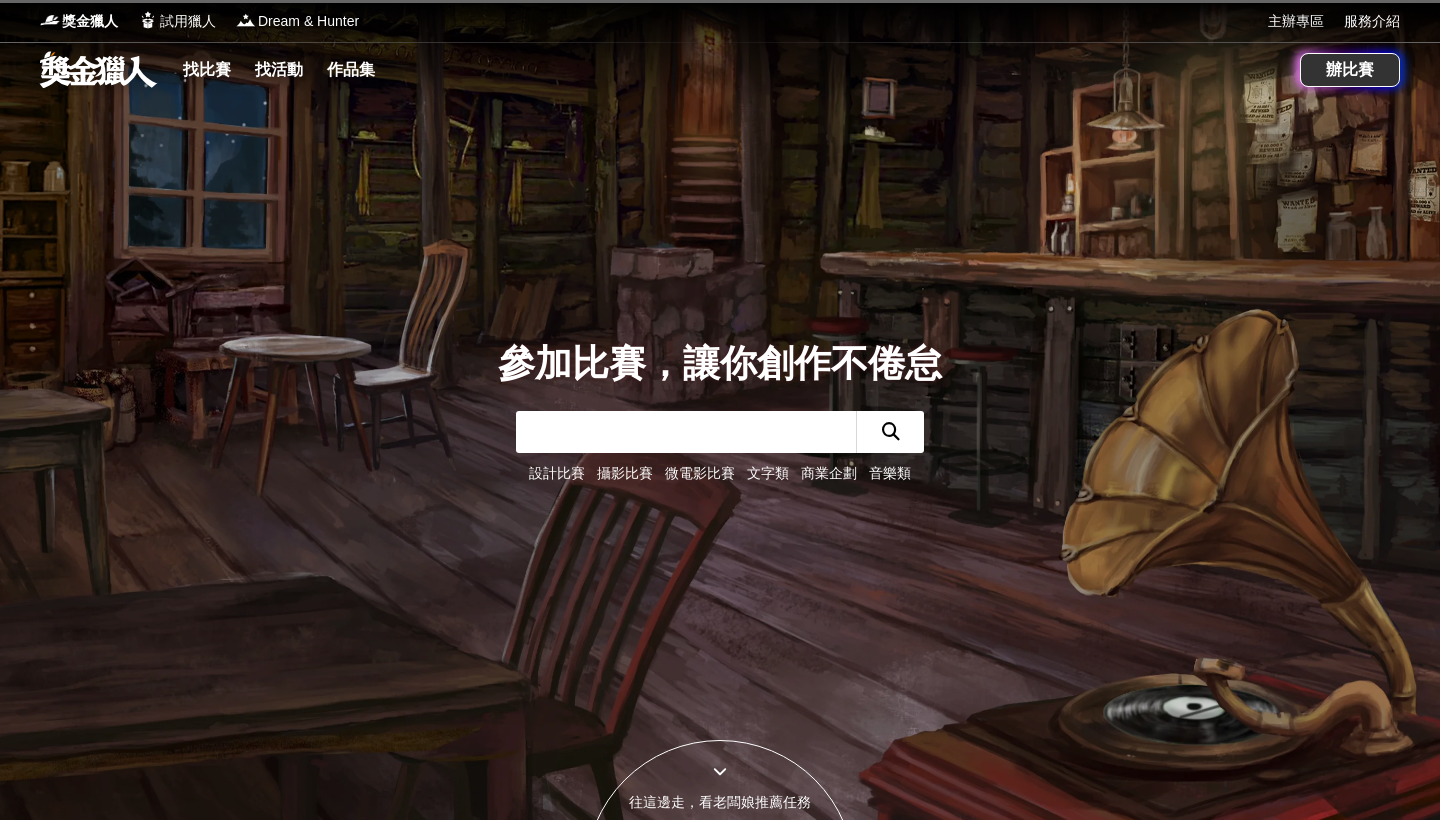 scroll, scrollTop: 0, scrollLeft: 0, axis: both 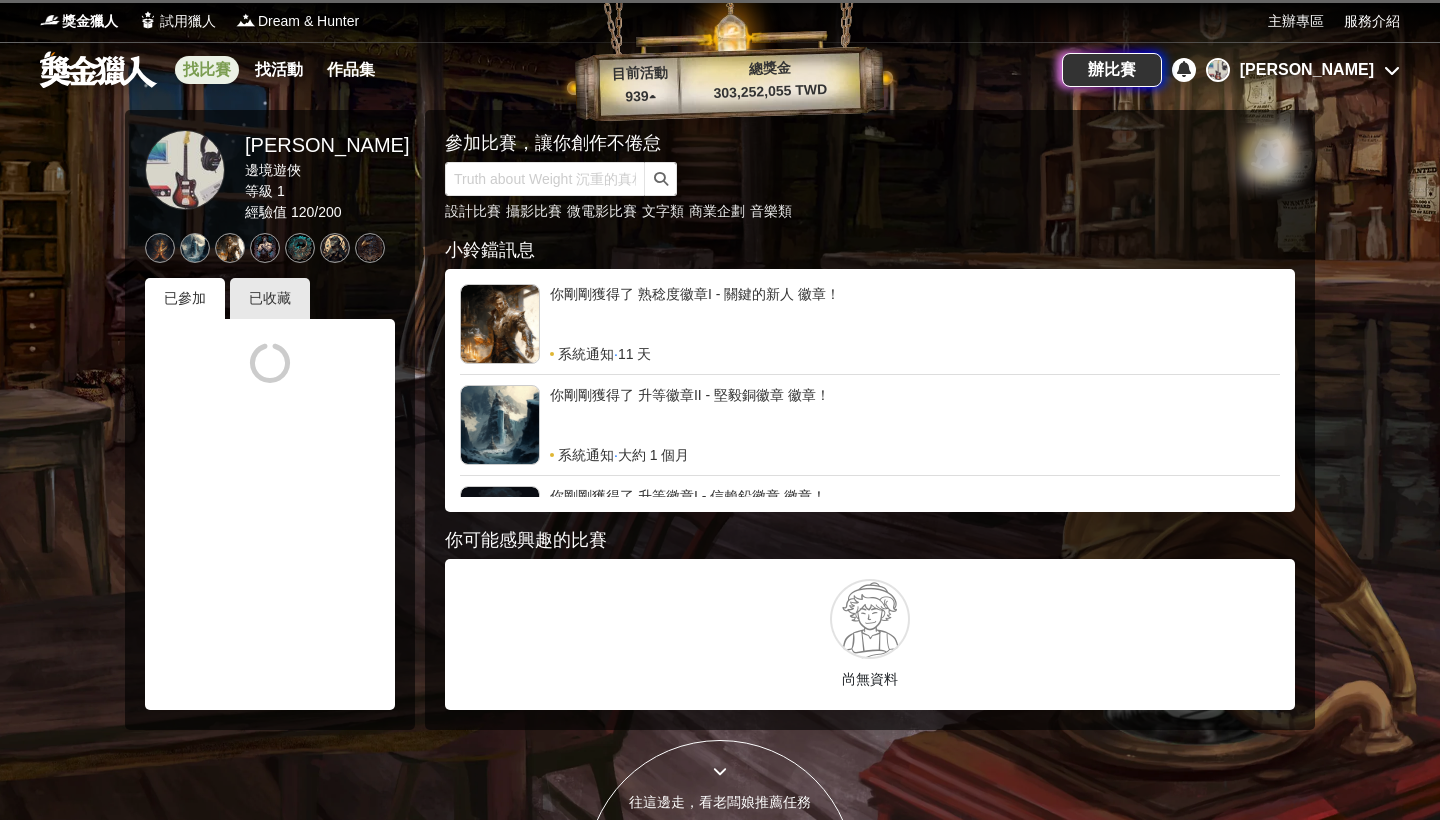 click on "找比賽" at bounding box center [207, 70] 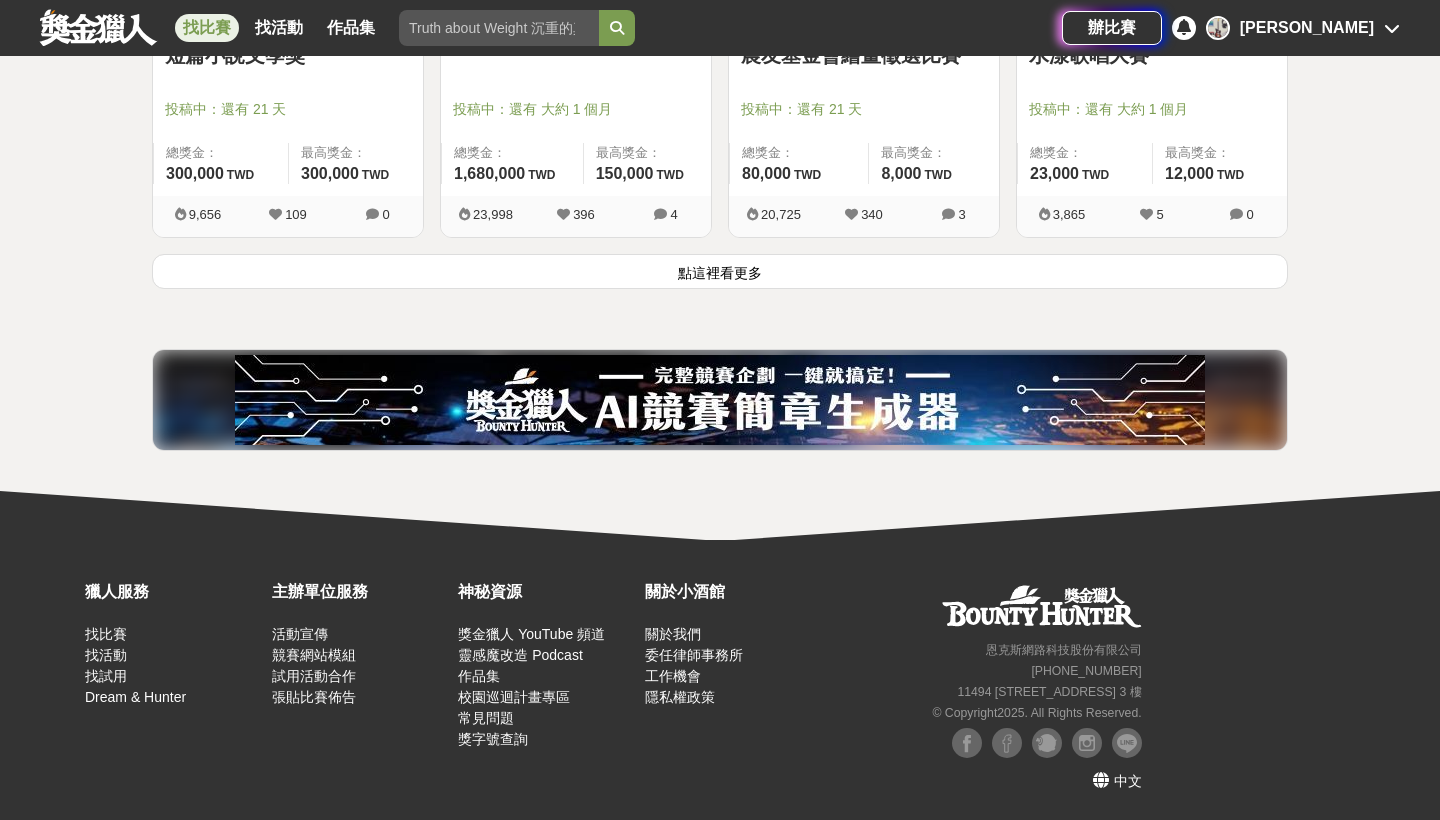 scroll, scrollTop: 2733, scrollLeft: 0, axis: vertical 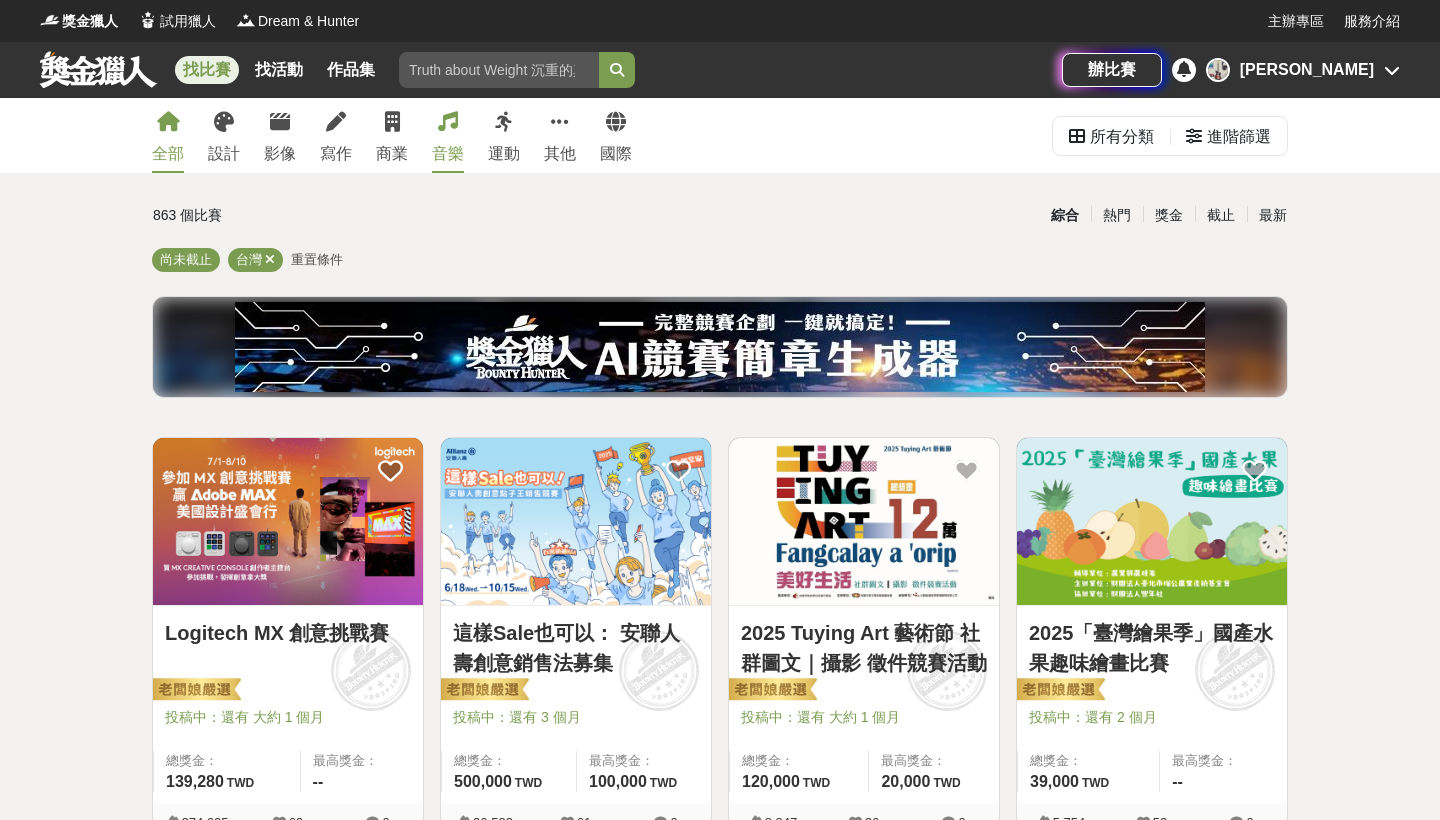 click at bounding box center (448, 122) 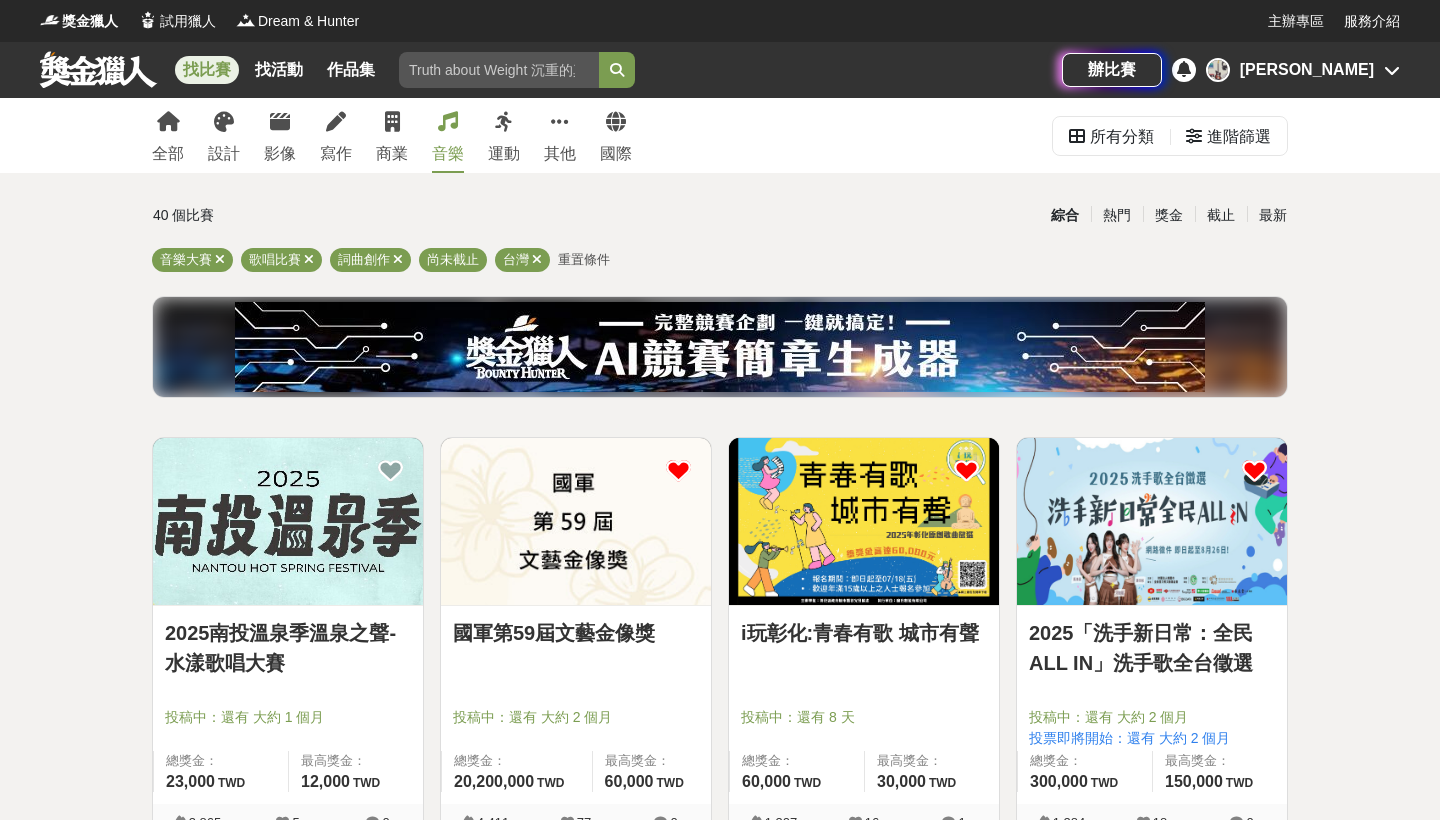 click at bounding box center [576, 521] 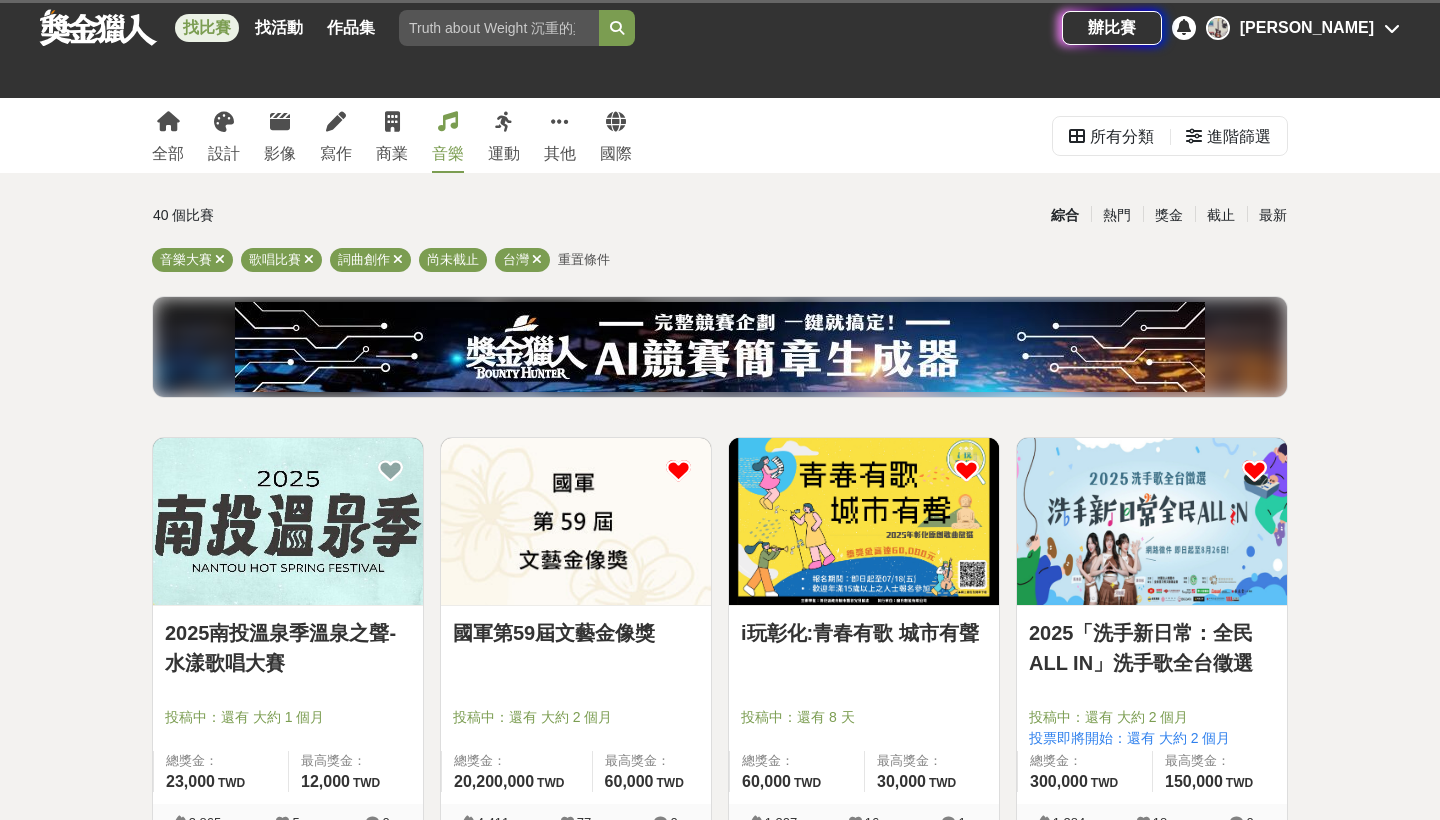 scroll, scrollTop: 213, scrollLeft: 0, axis: vertical 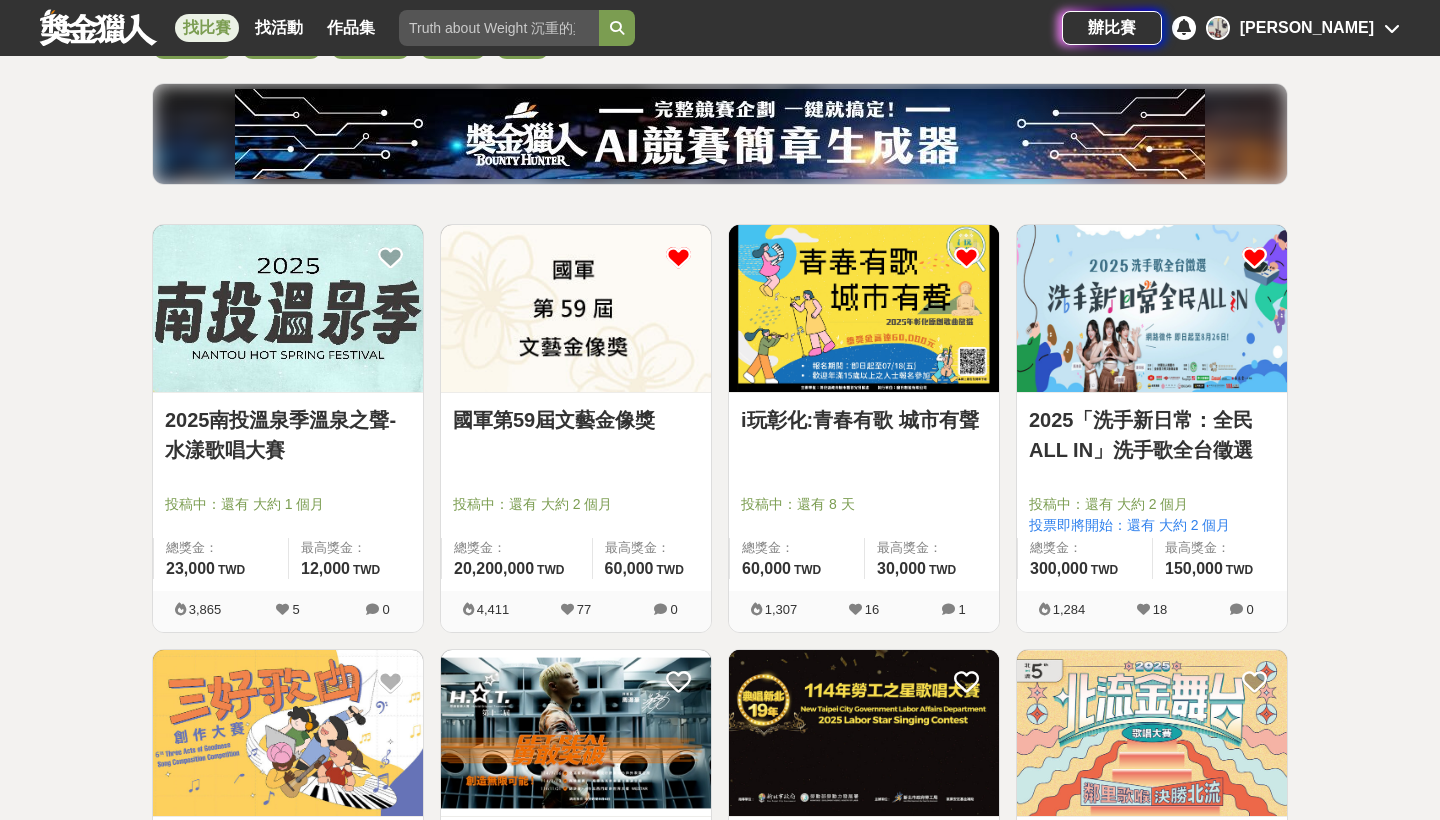 click at bounding box center (576, 308) 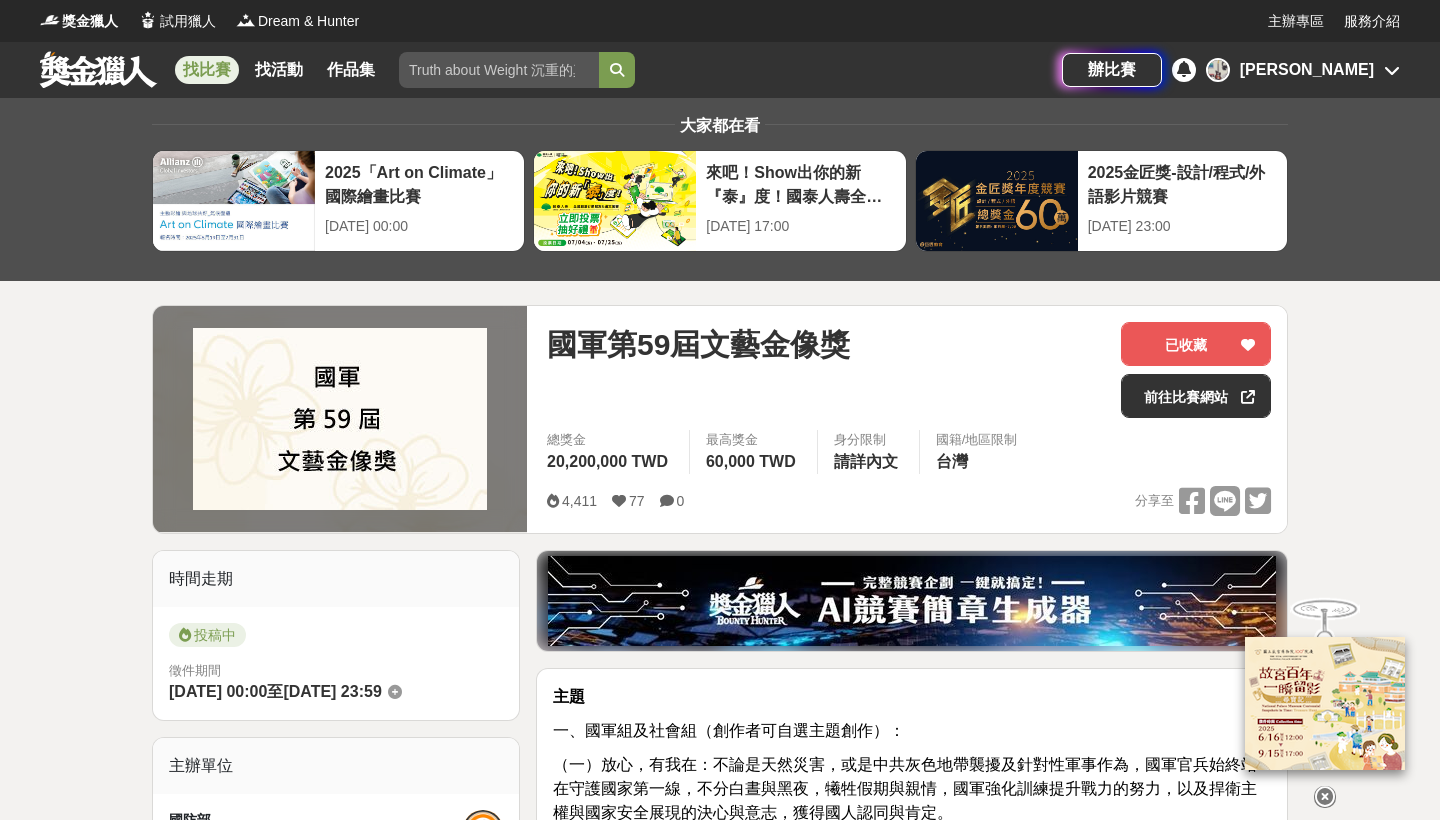scroll, scrollTop: 0, scrollLeft: 0, axis: both 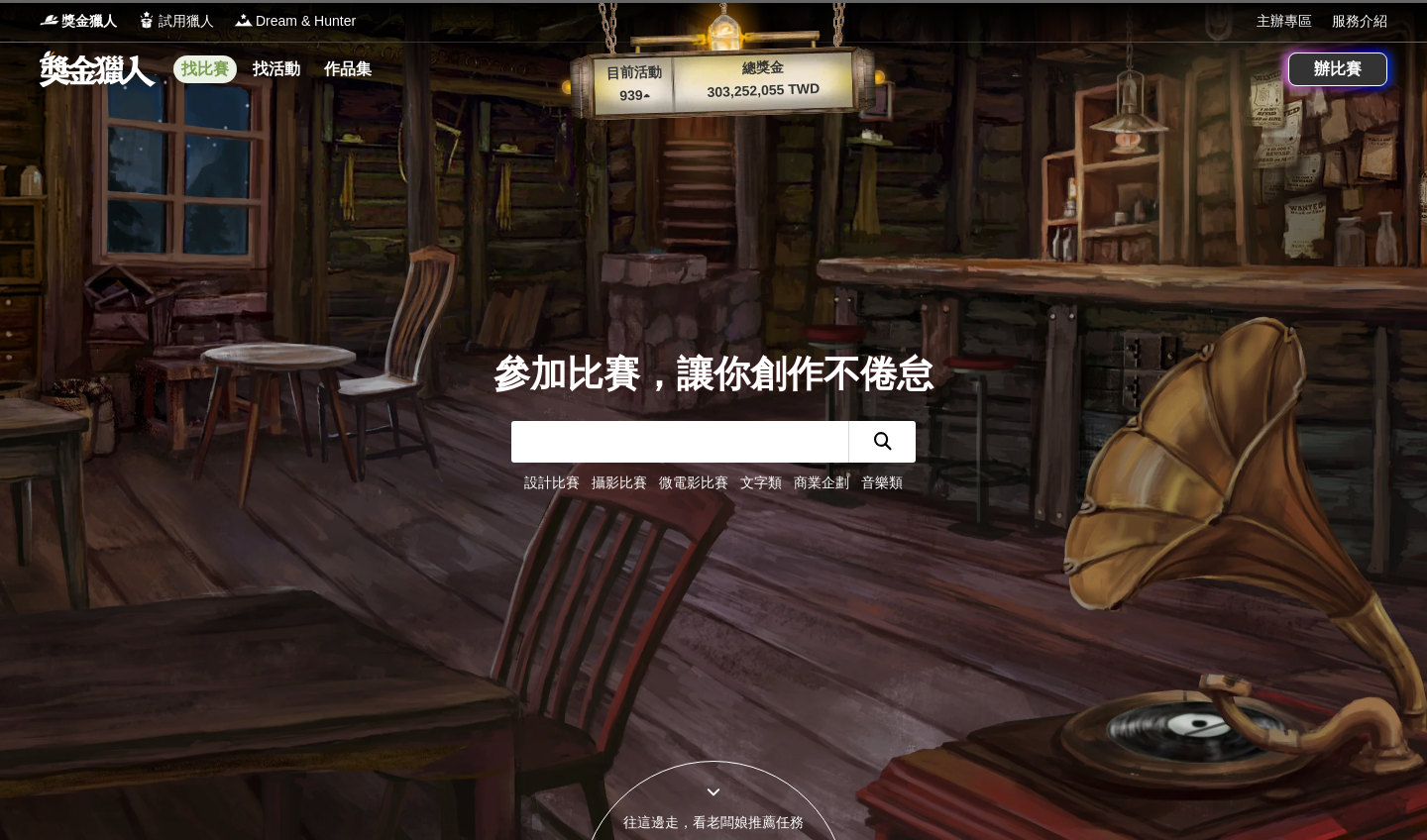 click on "找比賽" at bounding box center (205, 69) 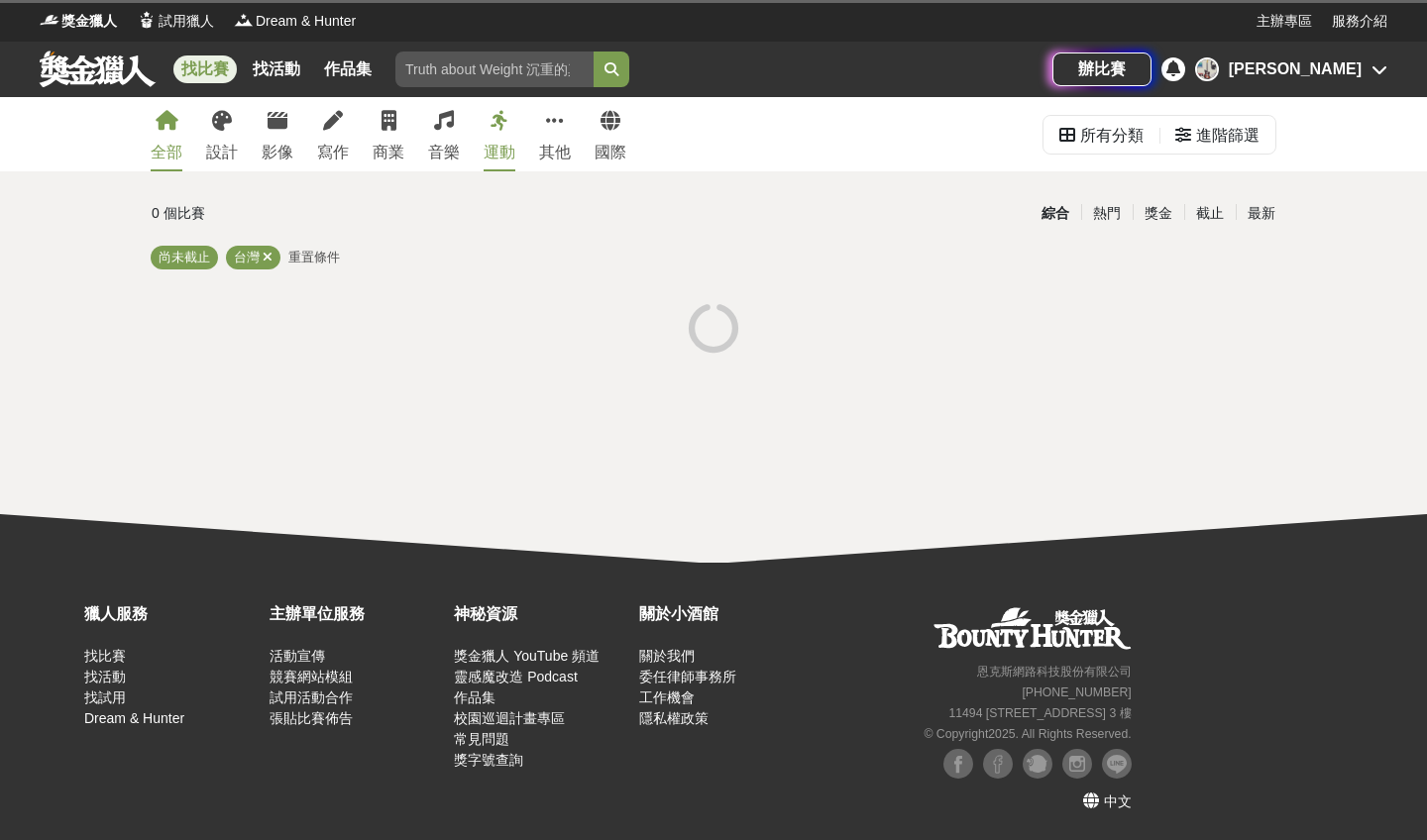 click on "找比賽" at bounding box center [205, 69] 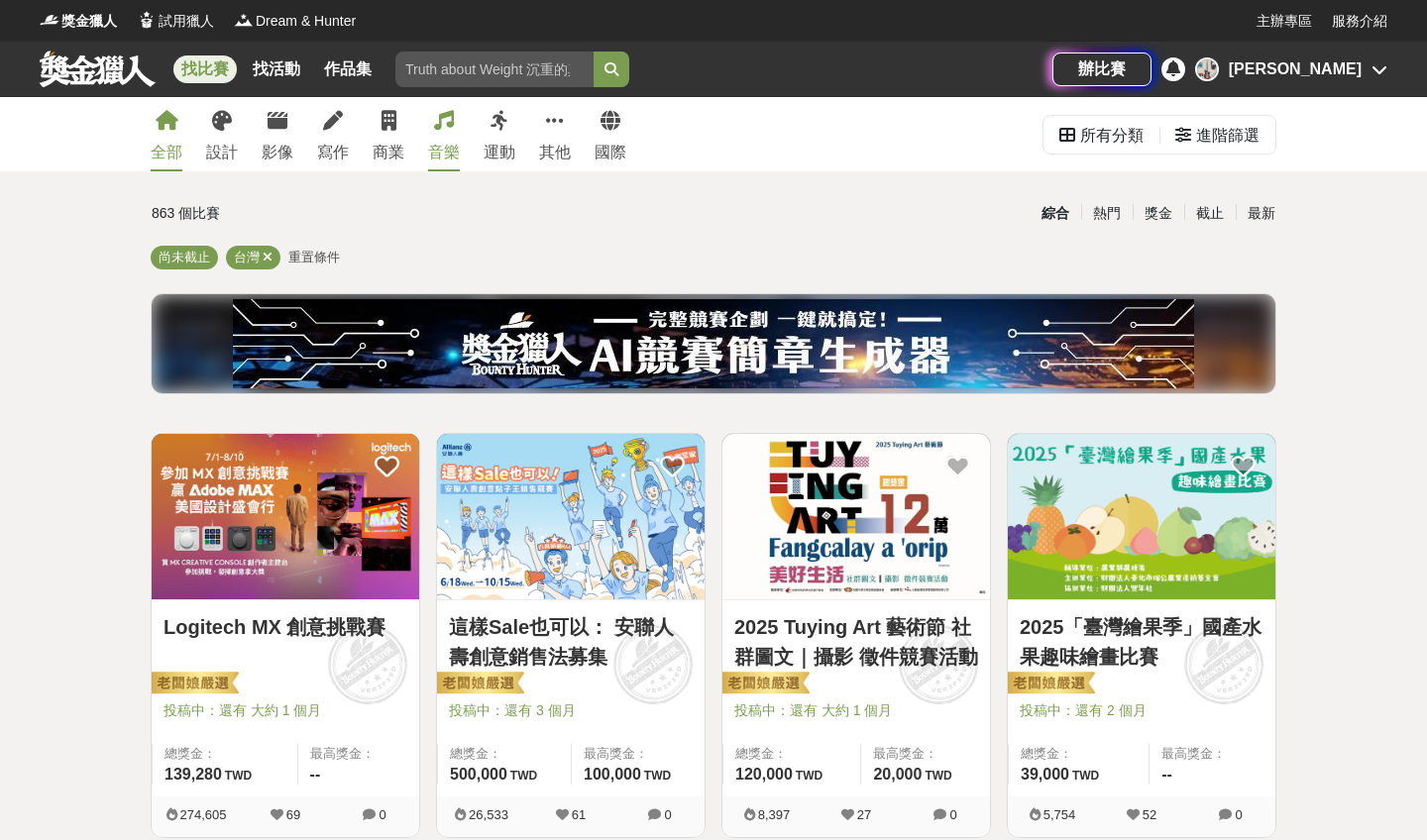 click on "音樂" at bounding box center (444, 134) 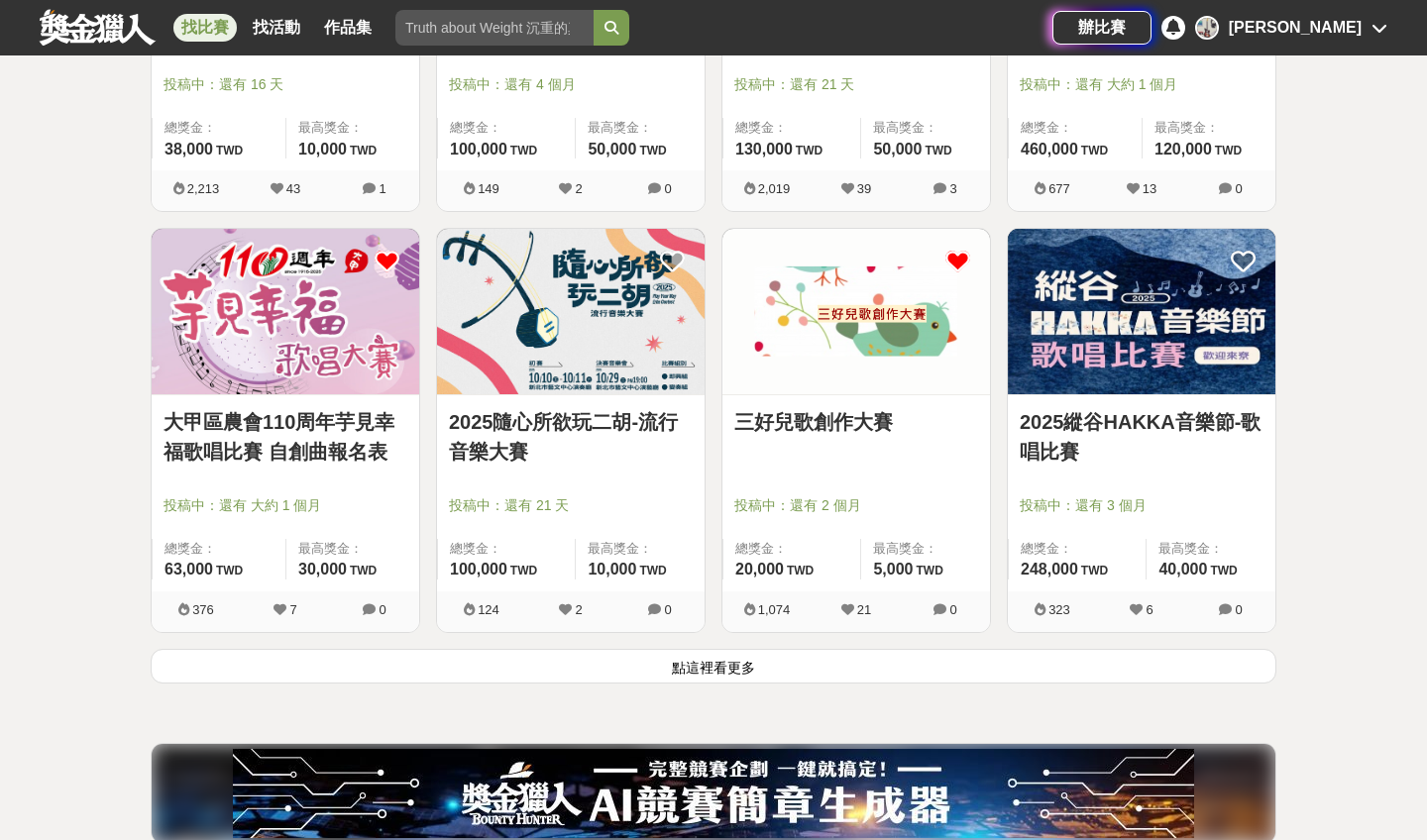 scroll, scrollTop: 2585, scrollLeft: 0, axis: vertical 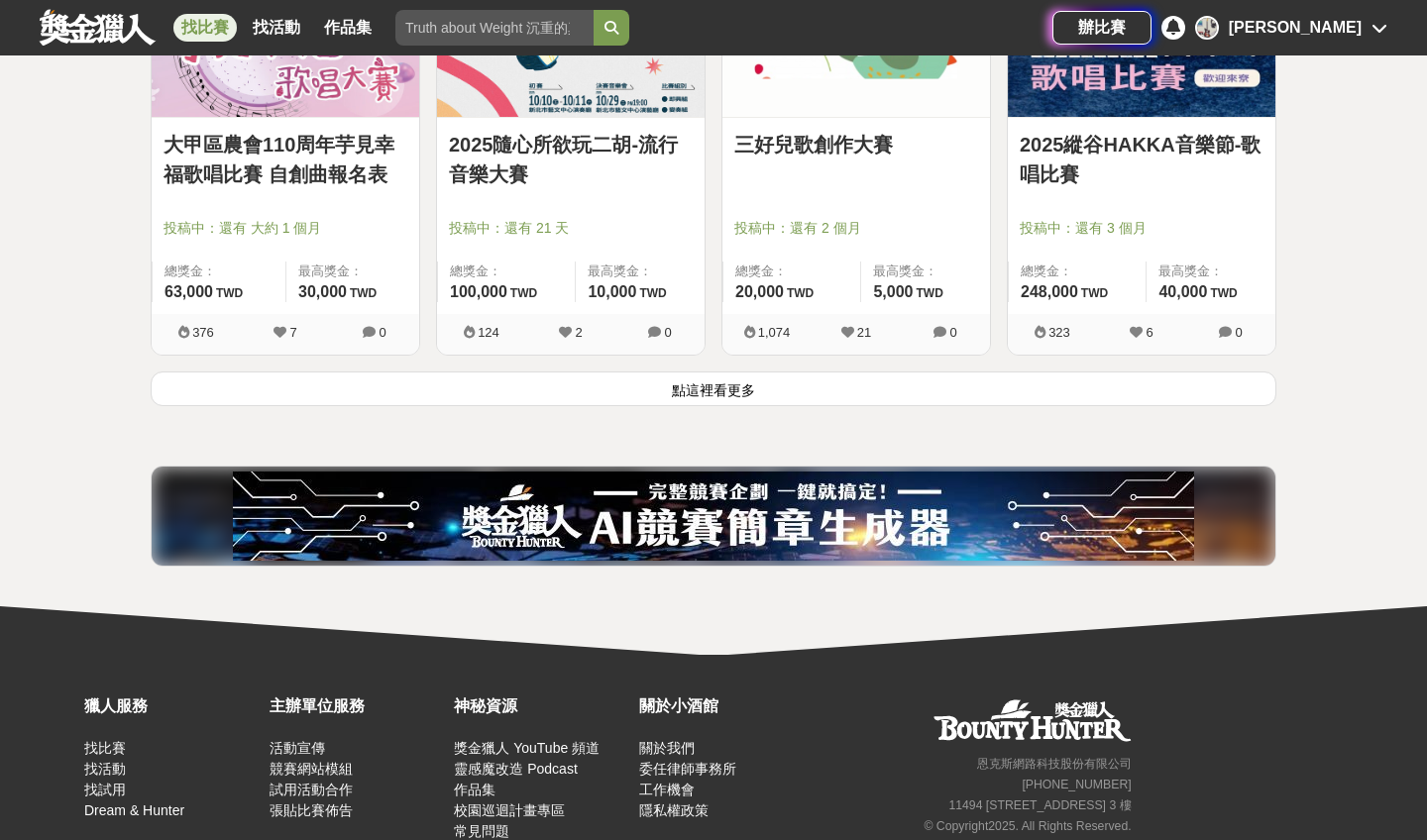 click on "點這裡看更多" at bounding box center [714, 388] 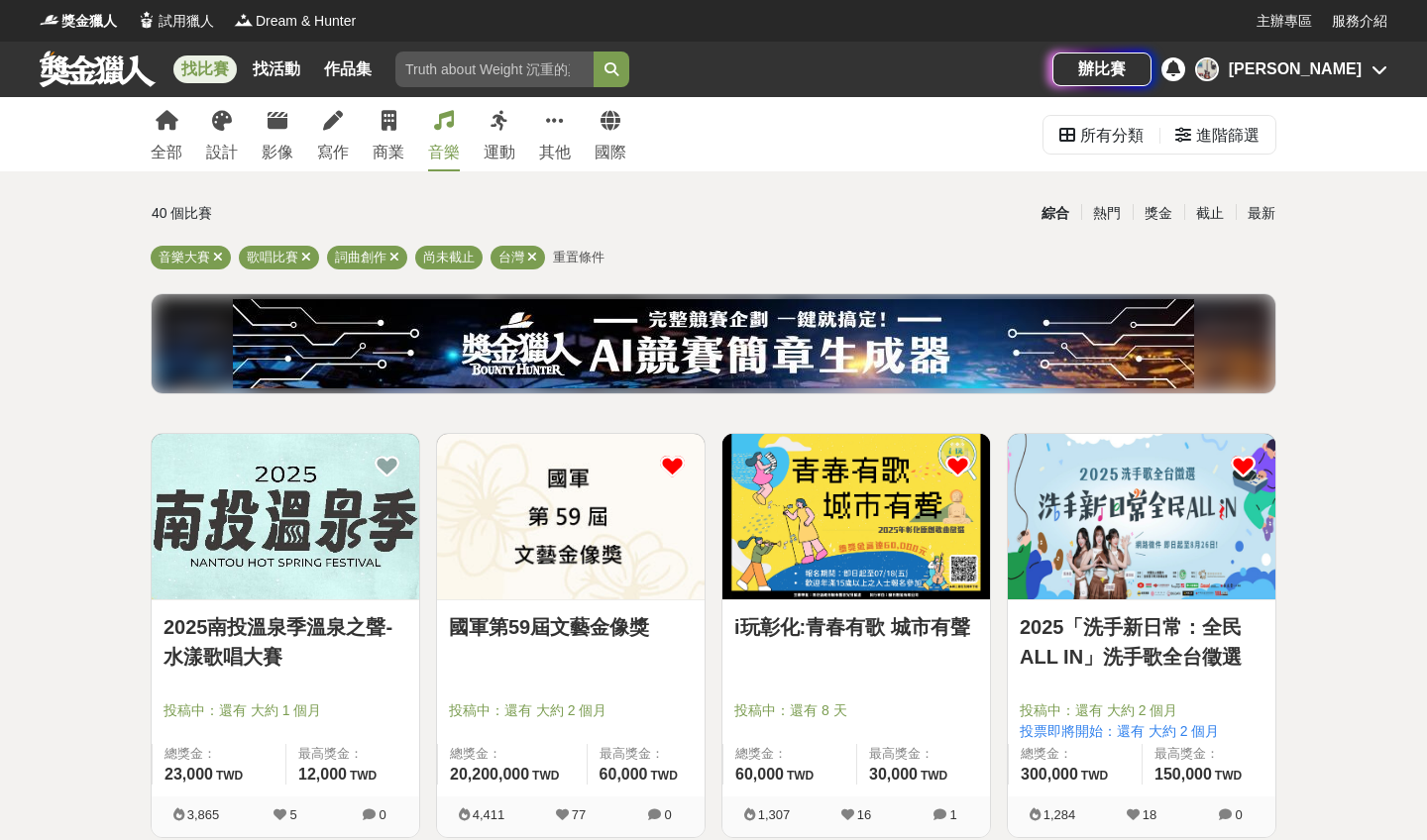 scroll, scrollTop: 0, scrollLeft: 0, axis: both 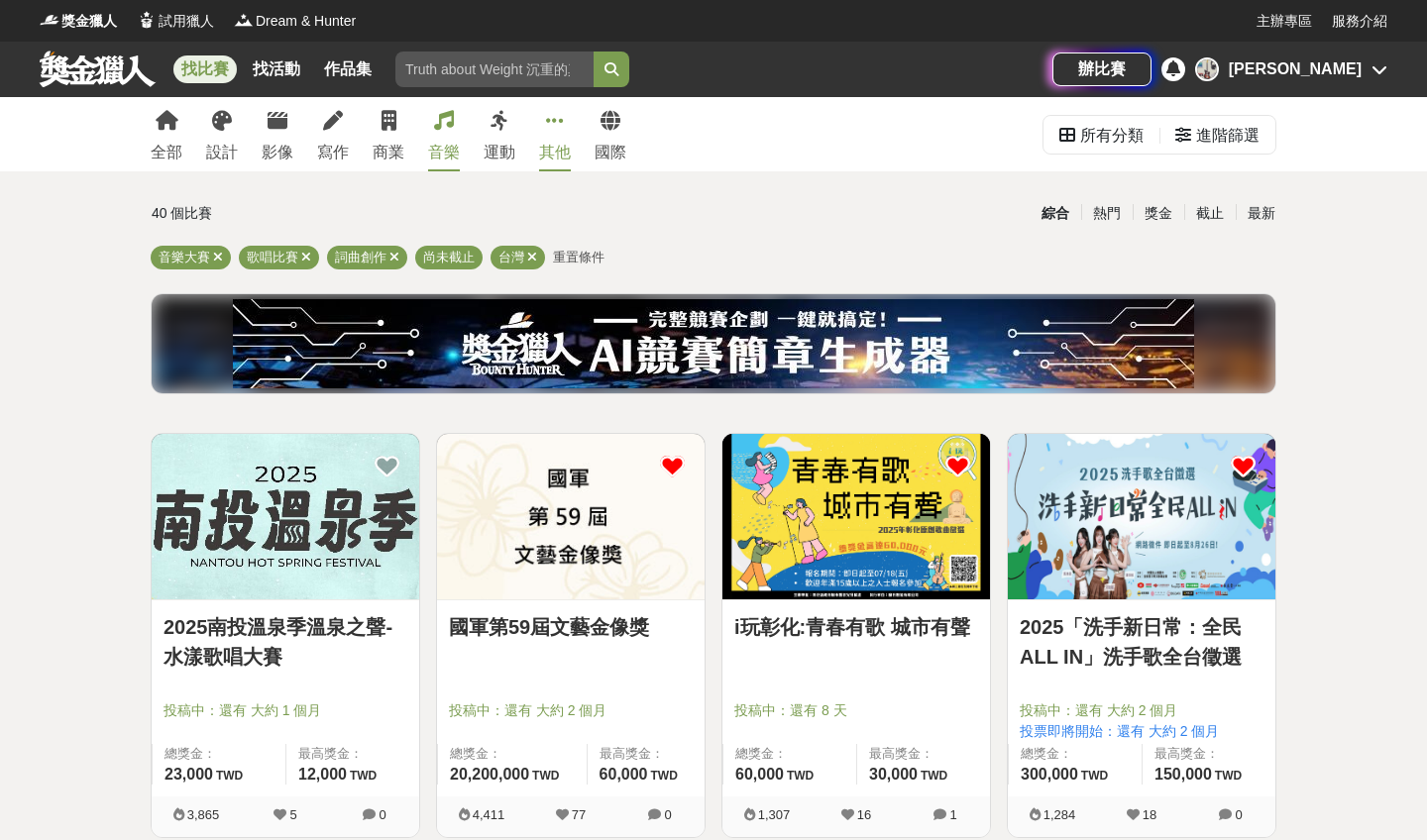 click on "其他" at bounding box center (555, 153) 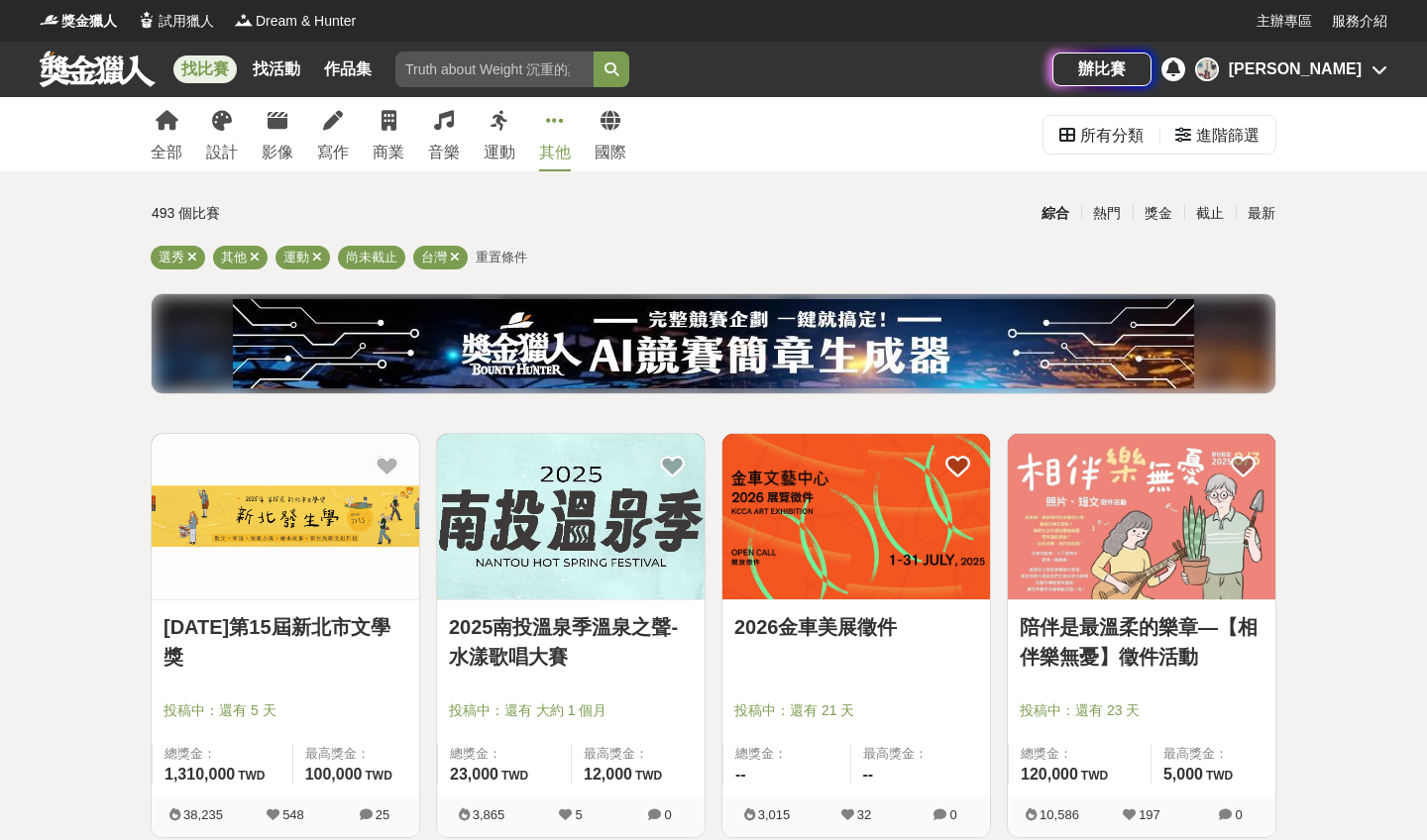 click at bounding box center (1142, 516) 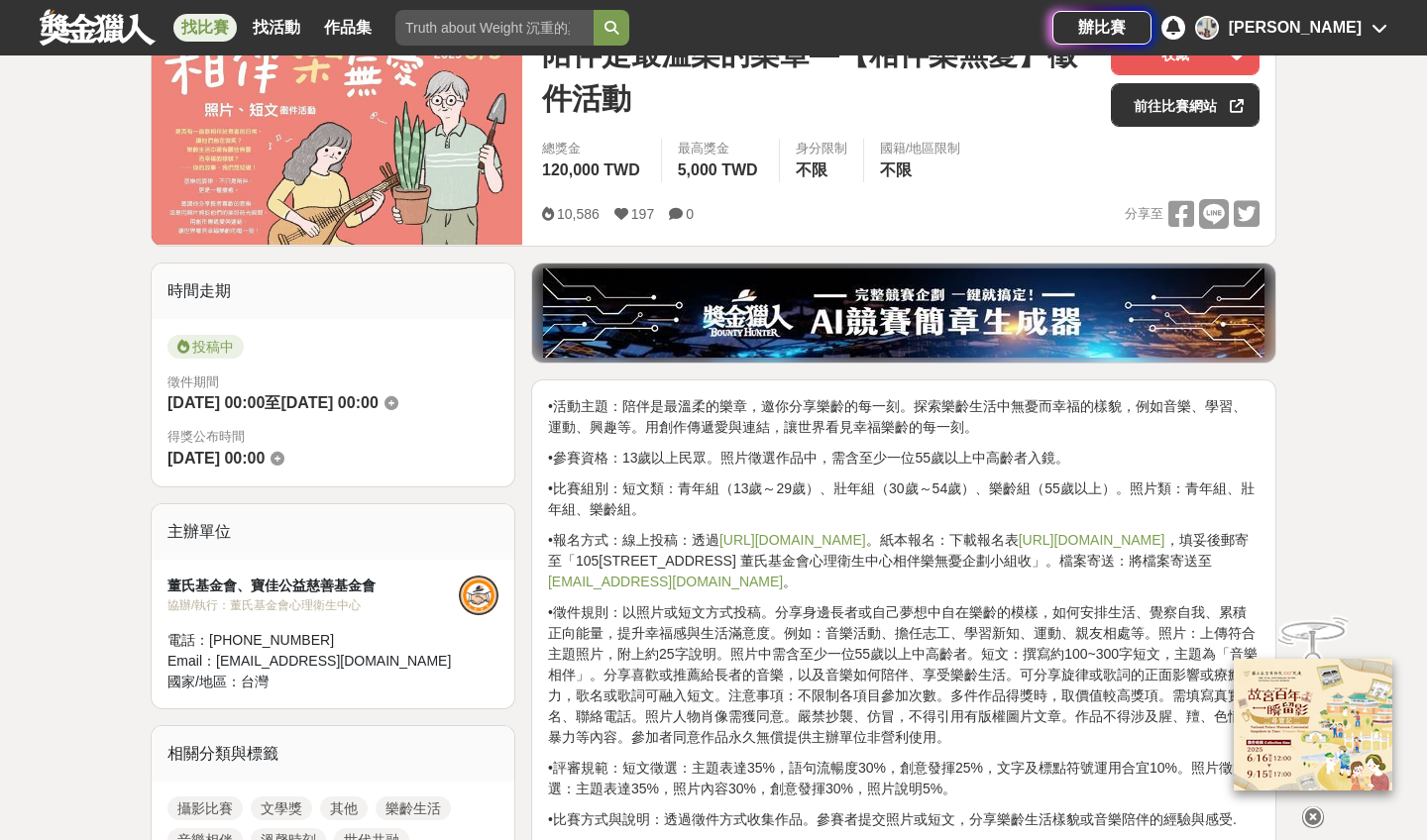scroll, scrollTop: 214, scrollLeft: 0, axis: vertical 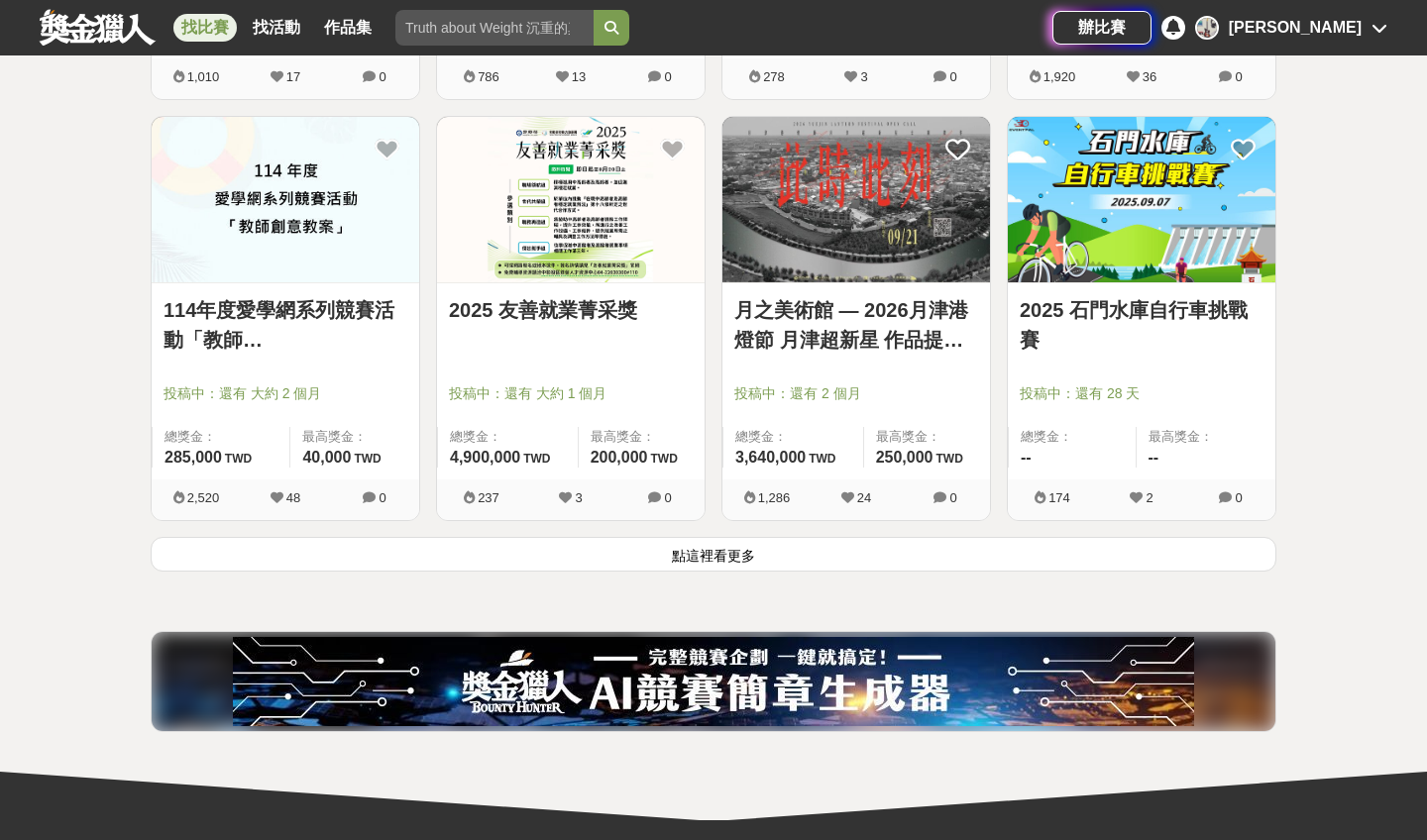 click on "114年度愛學網系列競賽活動「教師[DEMOGRAPHIC_DATA]」" at bounding box center [285, 325] 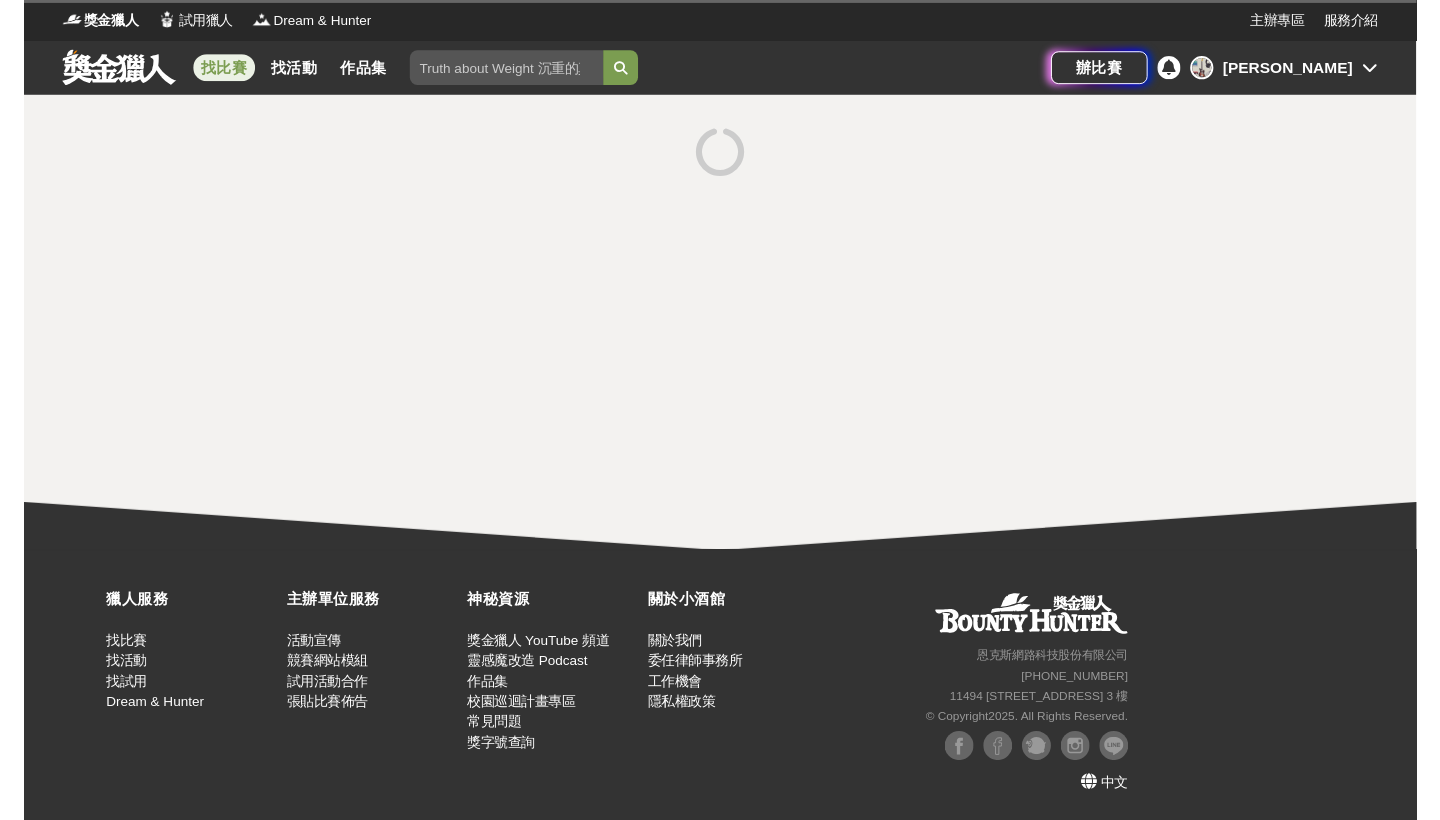 scroll, scrollTop: 0, scrollLeft: 0, axis: both 